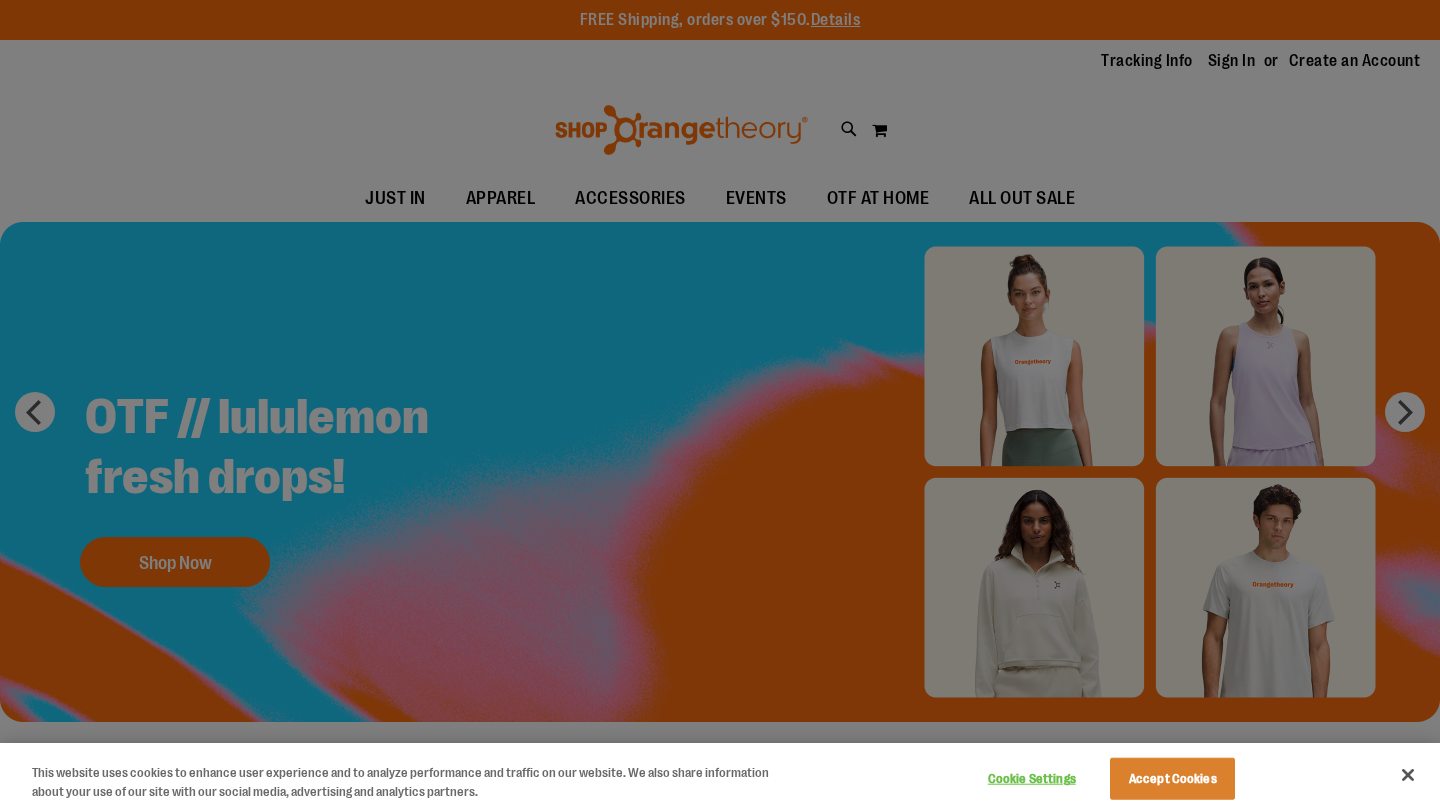 scroll, scrollTop: 0, scrollLeft: 0, axis: both 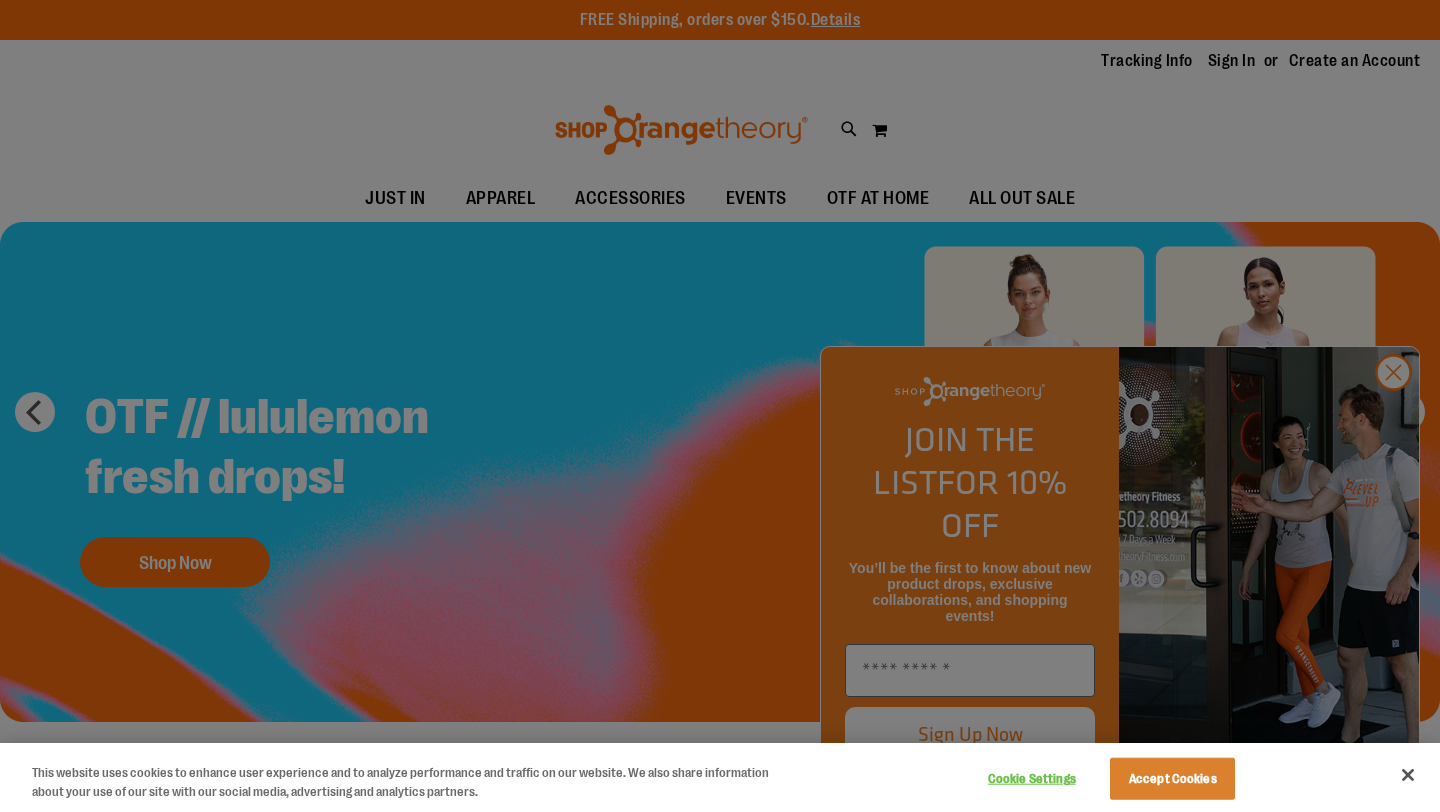 type on "**********" 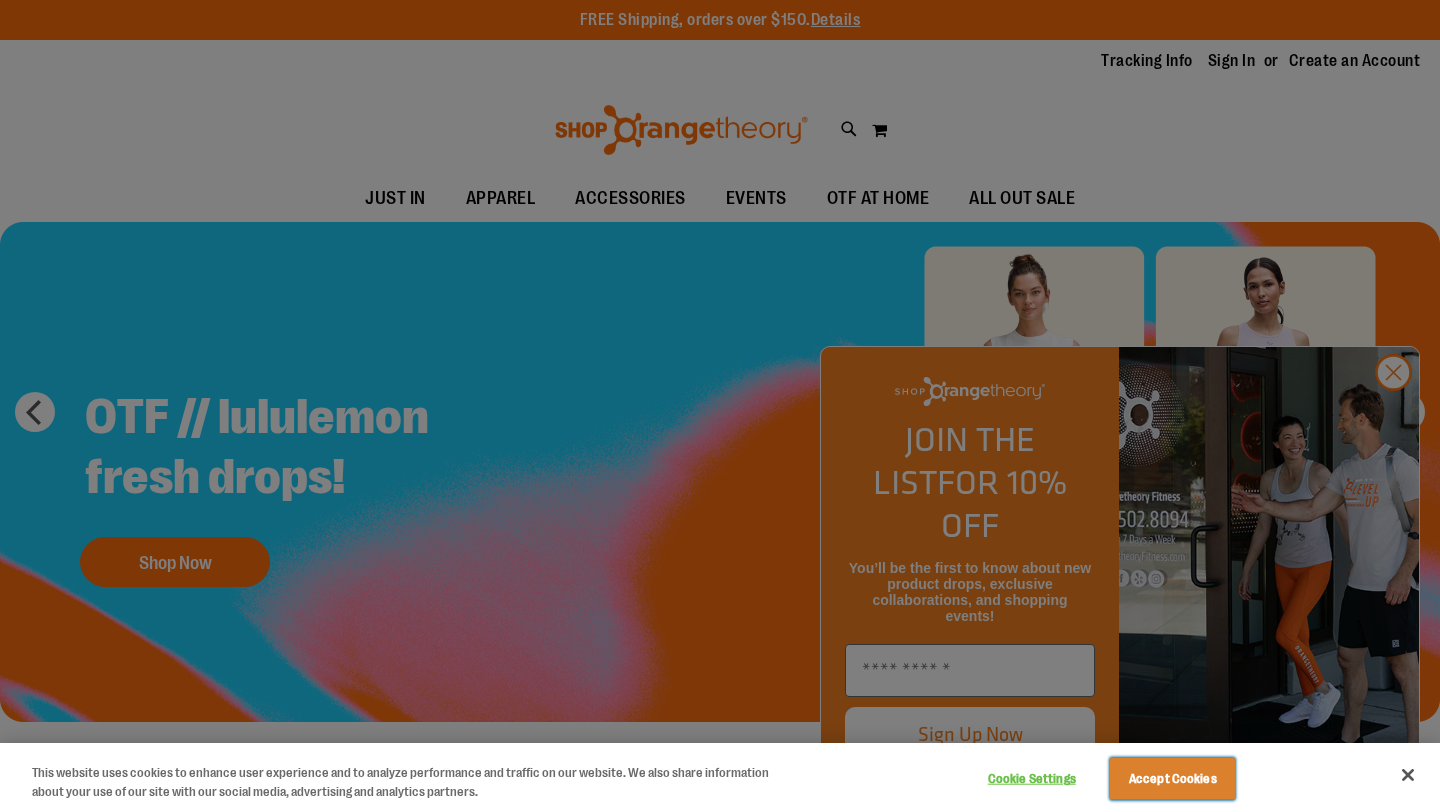 click on "Accept Cookies" at bounding box center (1172, 779) 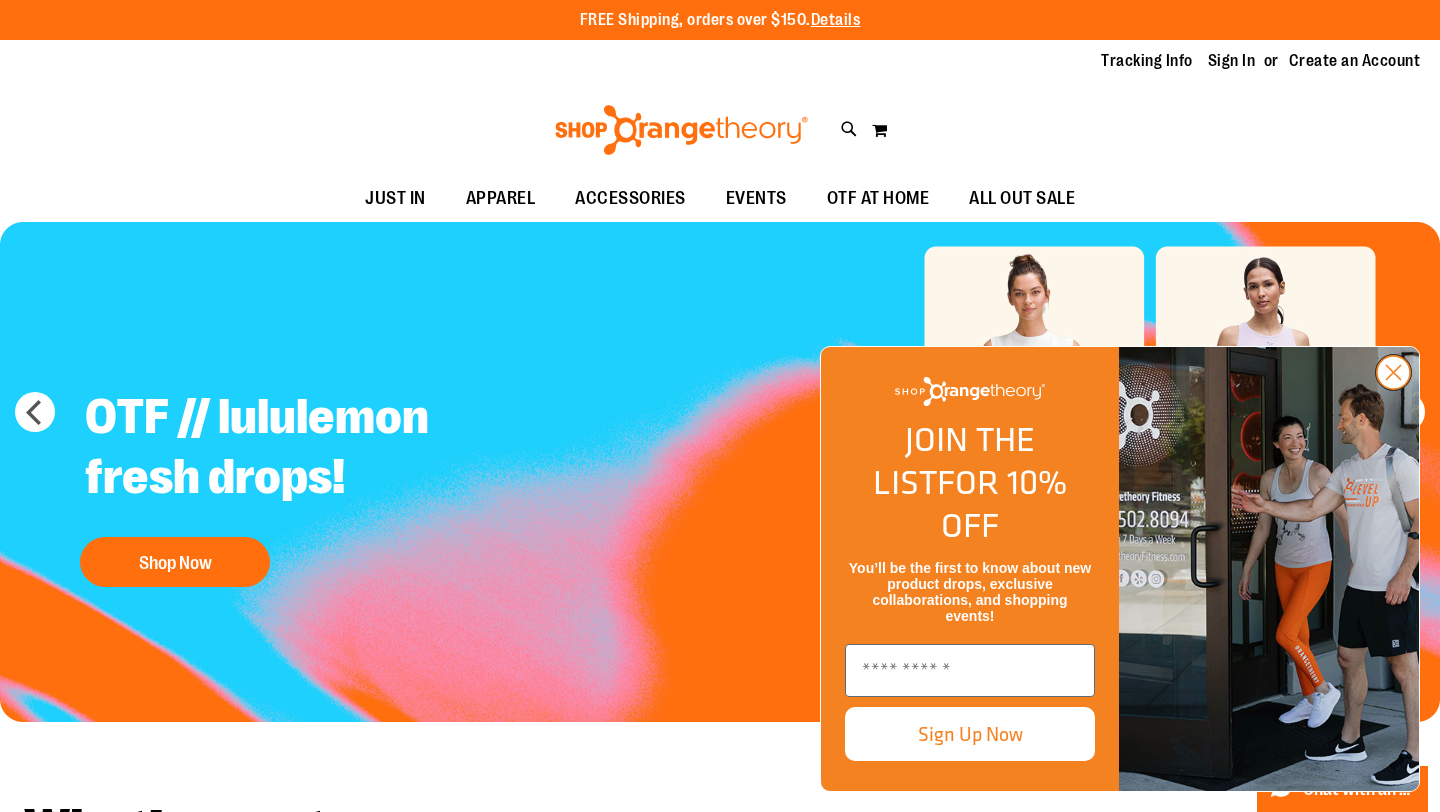 click 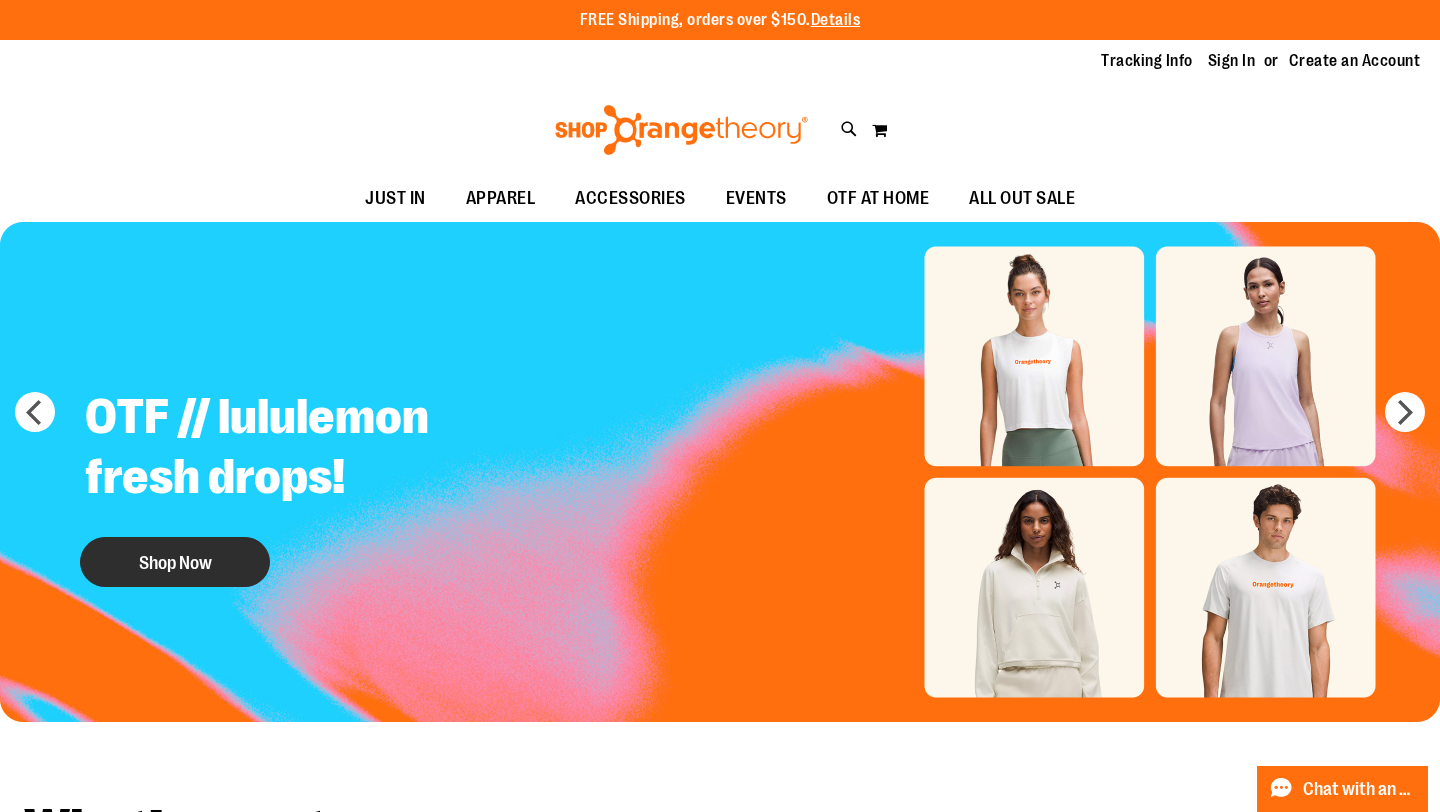 click on "Shop Now" at bounding box center [175, 562] 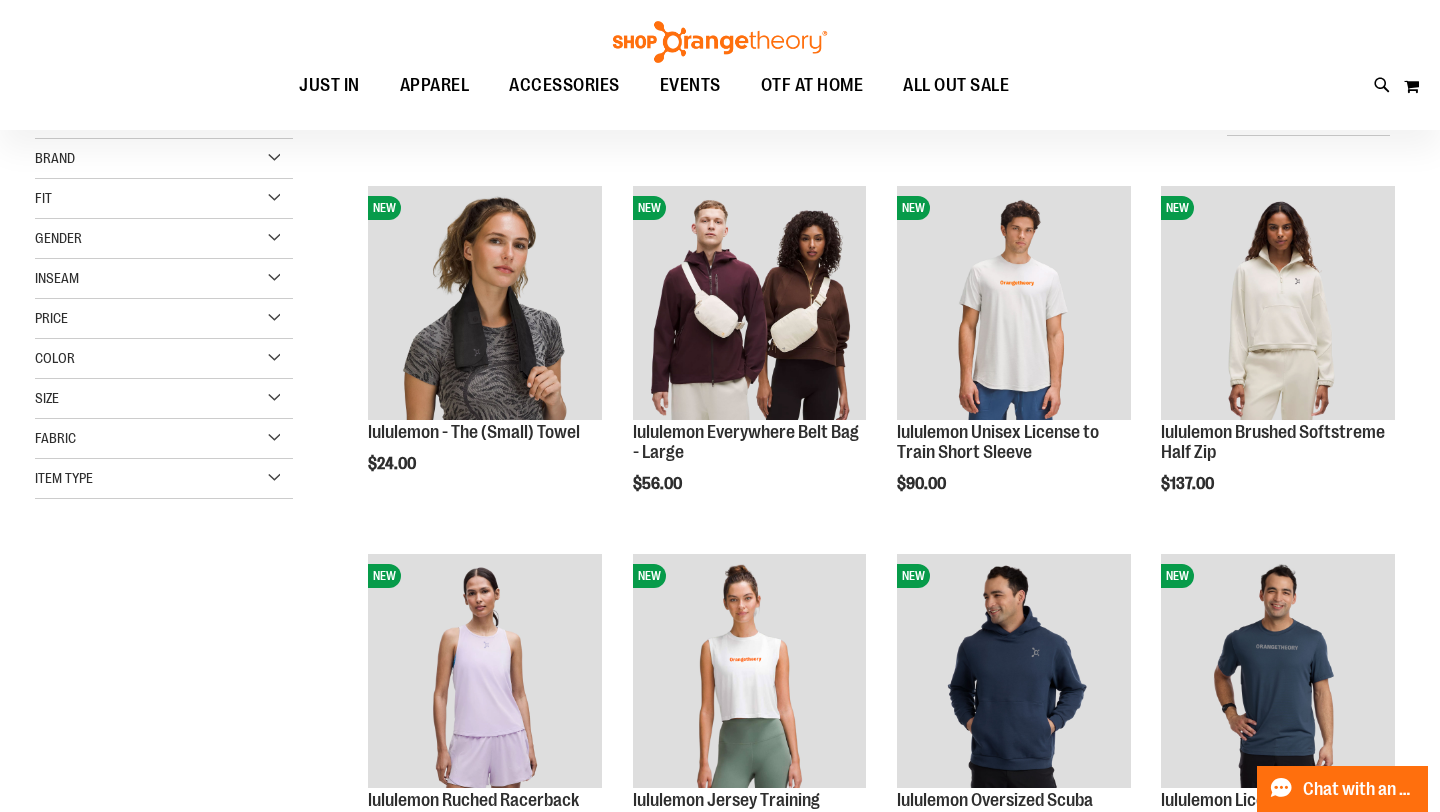 scroll, scrollTop: 43, scrollLeft: 0, axis: vertical 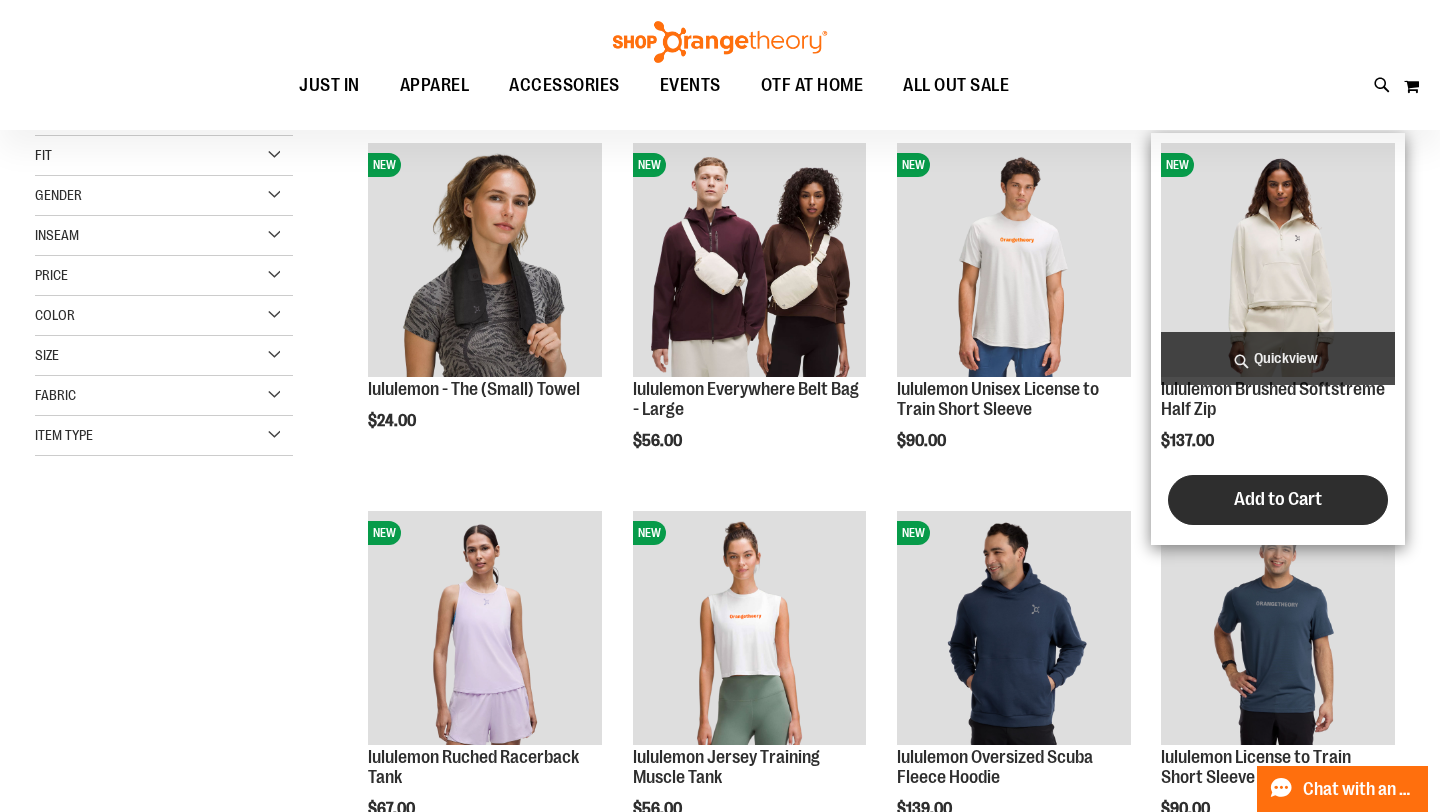 type on "**********" 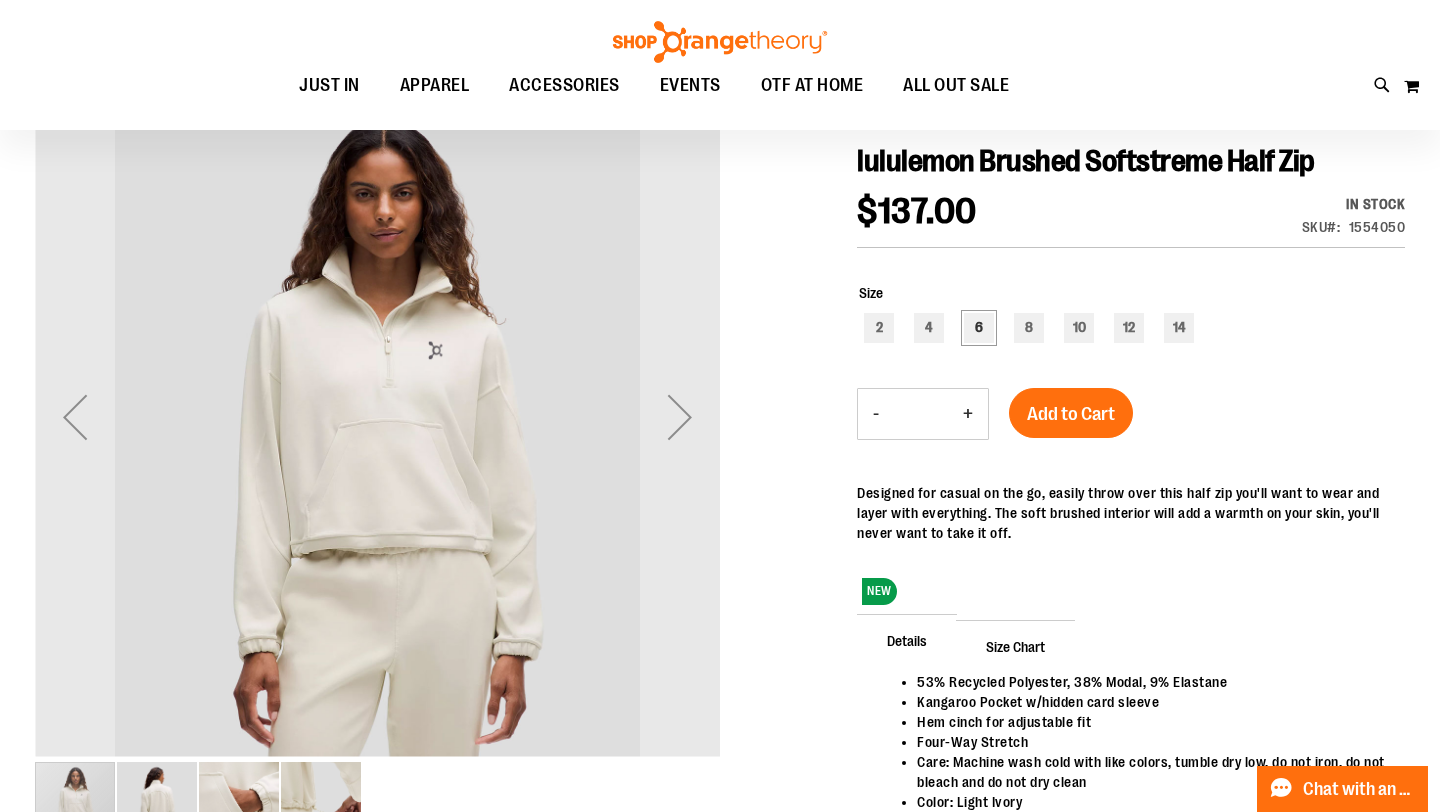 scroll, scrollTop: 278, scrollLeft: 0, axis: vertical 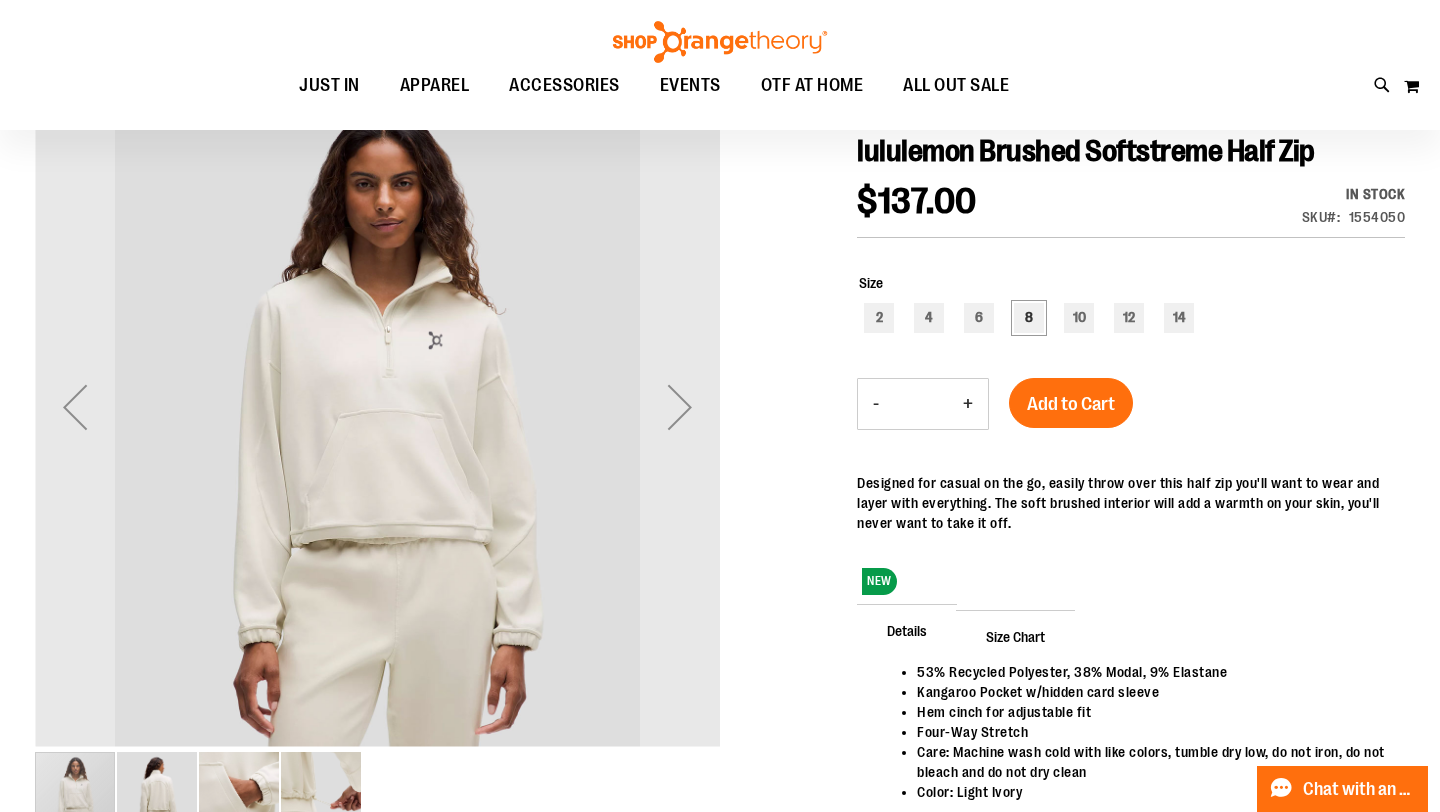type on "**********" 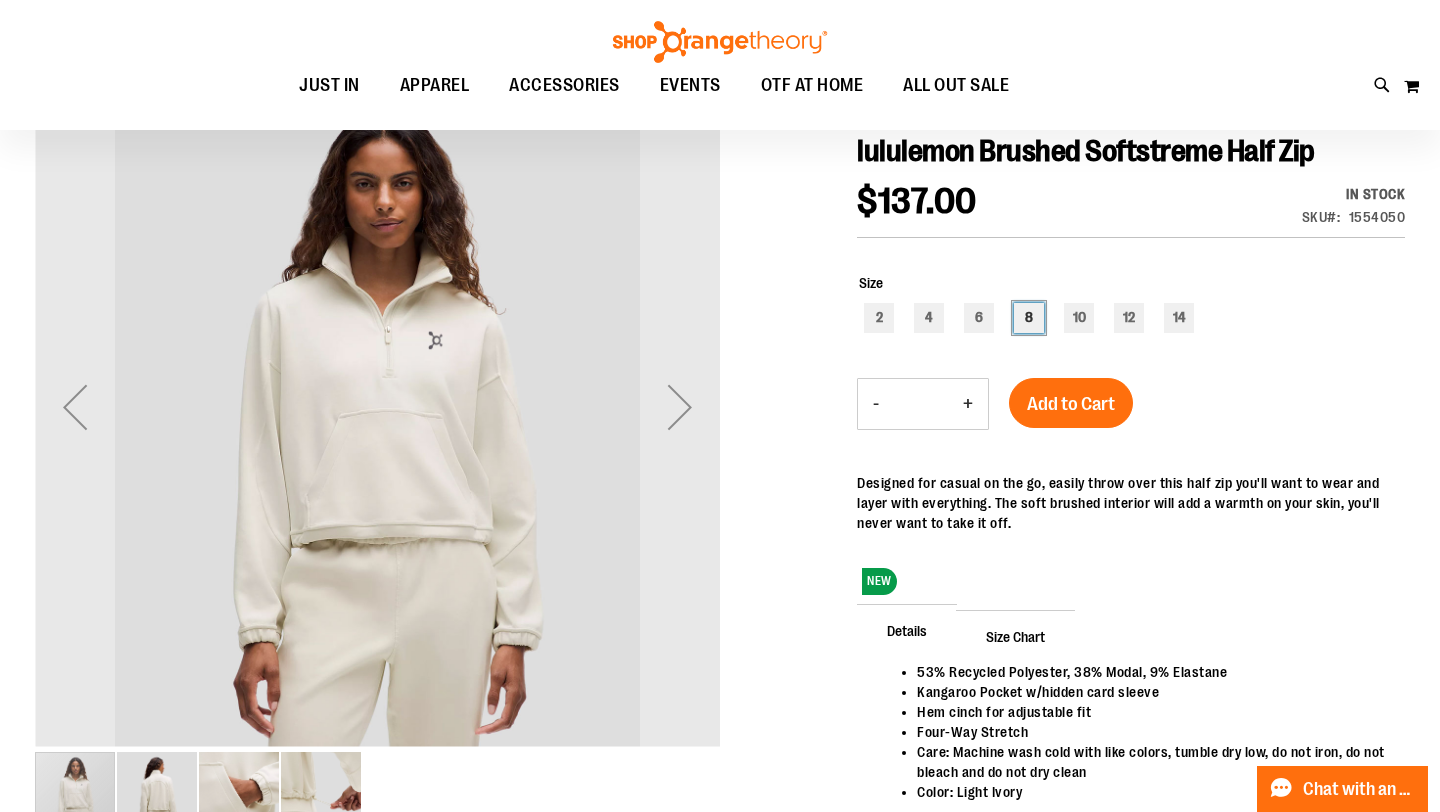 click on "8" at bounding box center (1029, 318) 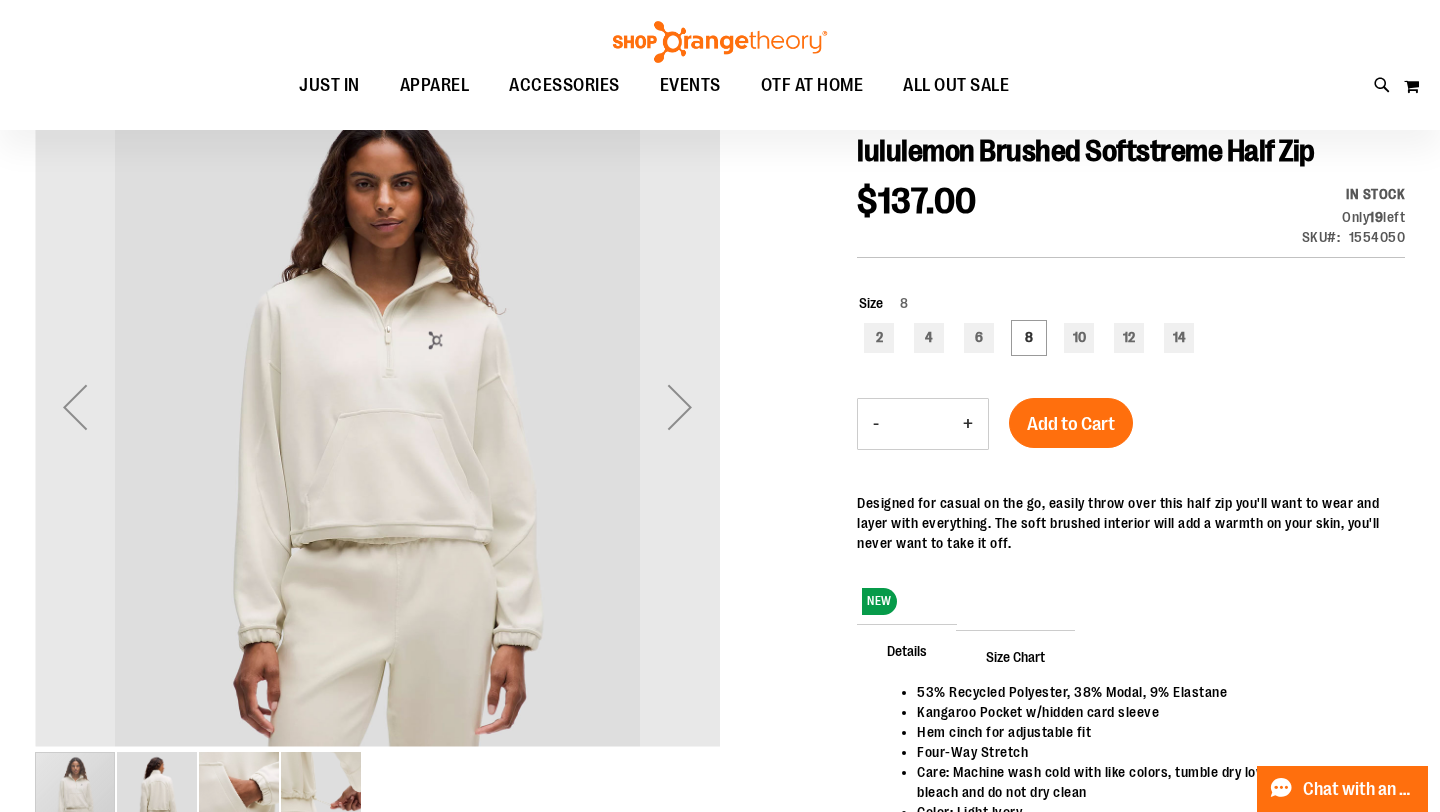 click on "Size 8 2 4 6 8 10 12 14 ***" at bounding box center [1131, 325] 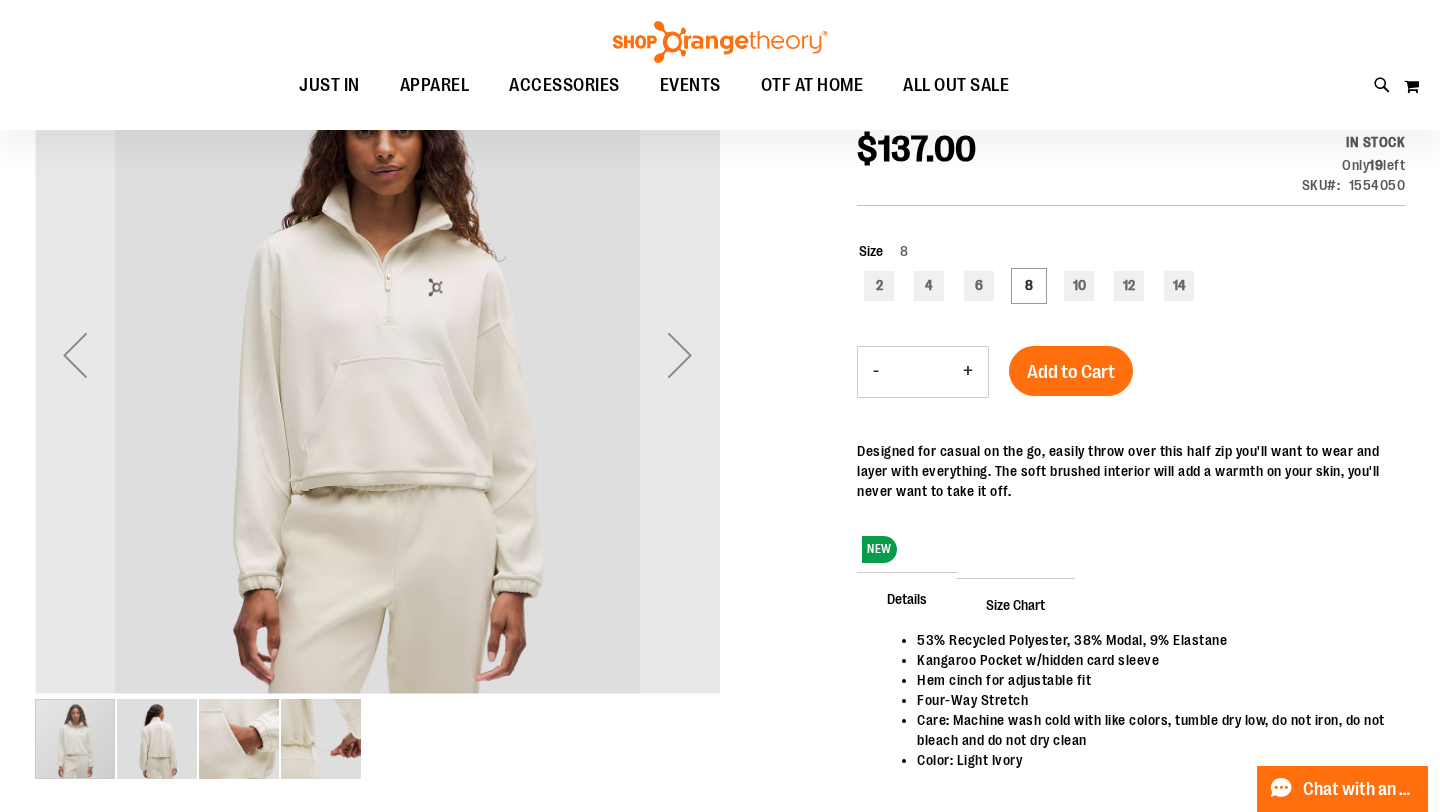 click on "Add to Cart" at bounding box center (1071, 372) 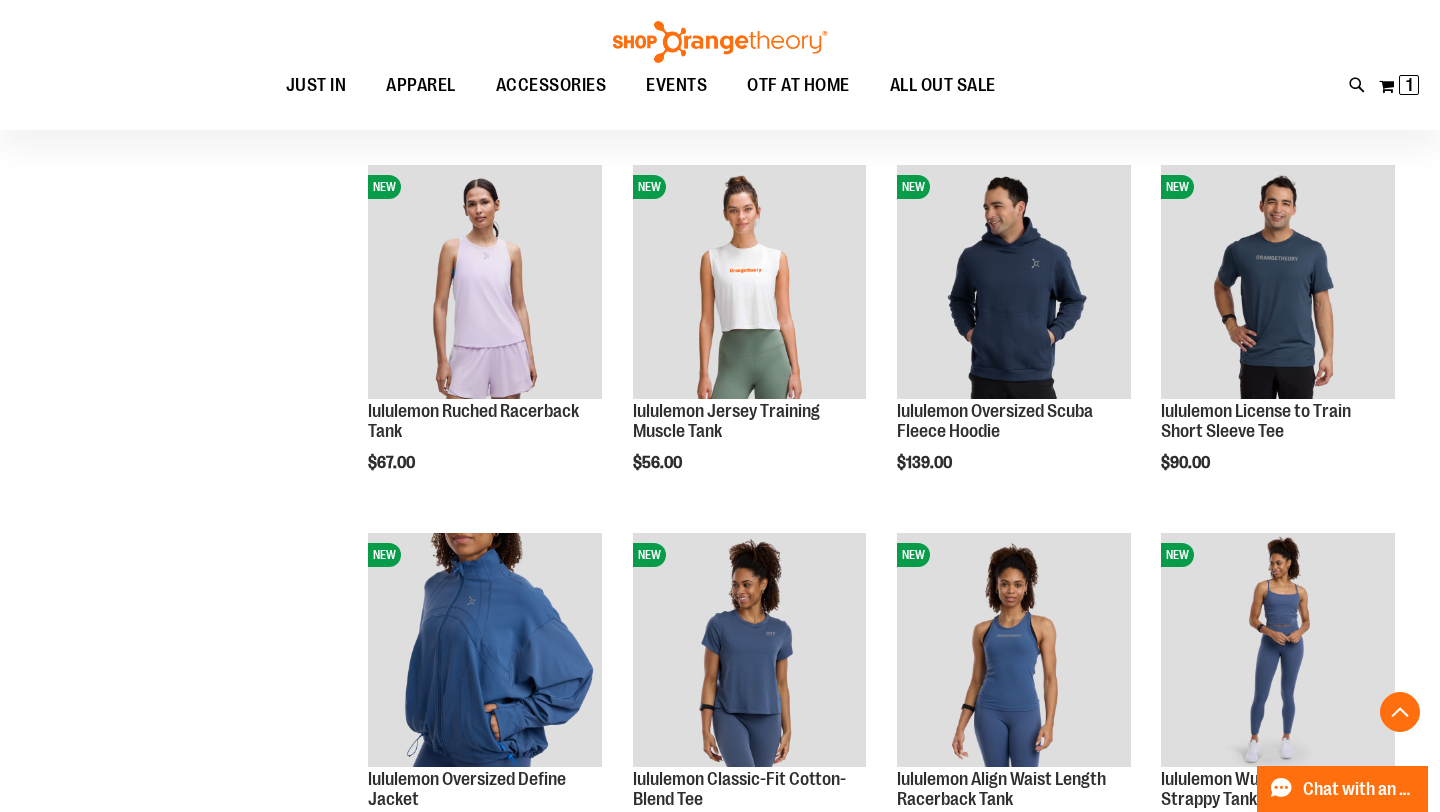 scroll, scrollTop: 390, scrollLeft: 0, axis: vertical 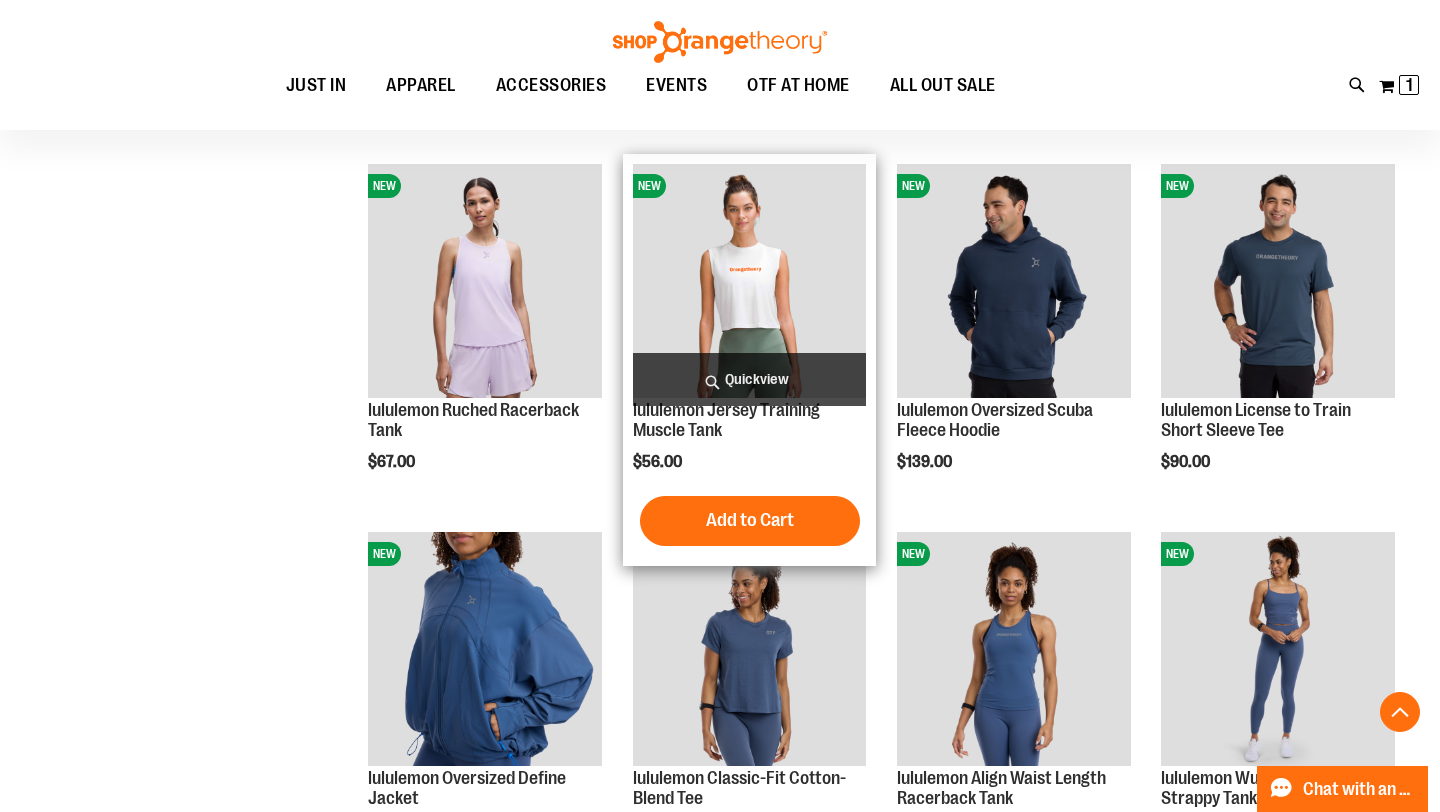 type on "**********" 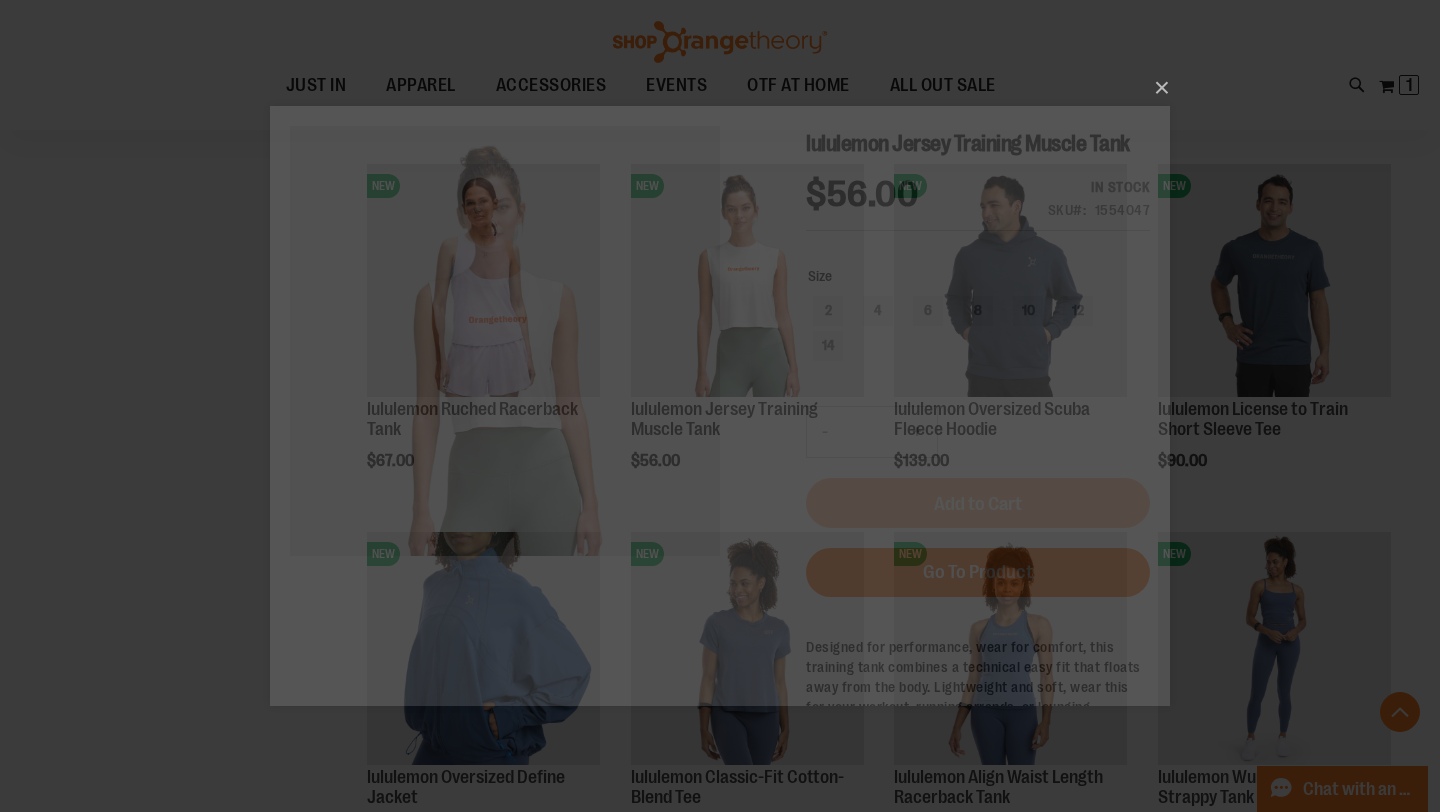 scroll, scrollTop: 0, scrollLeft: 0, axis: both 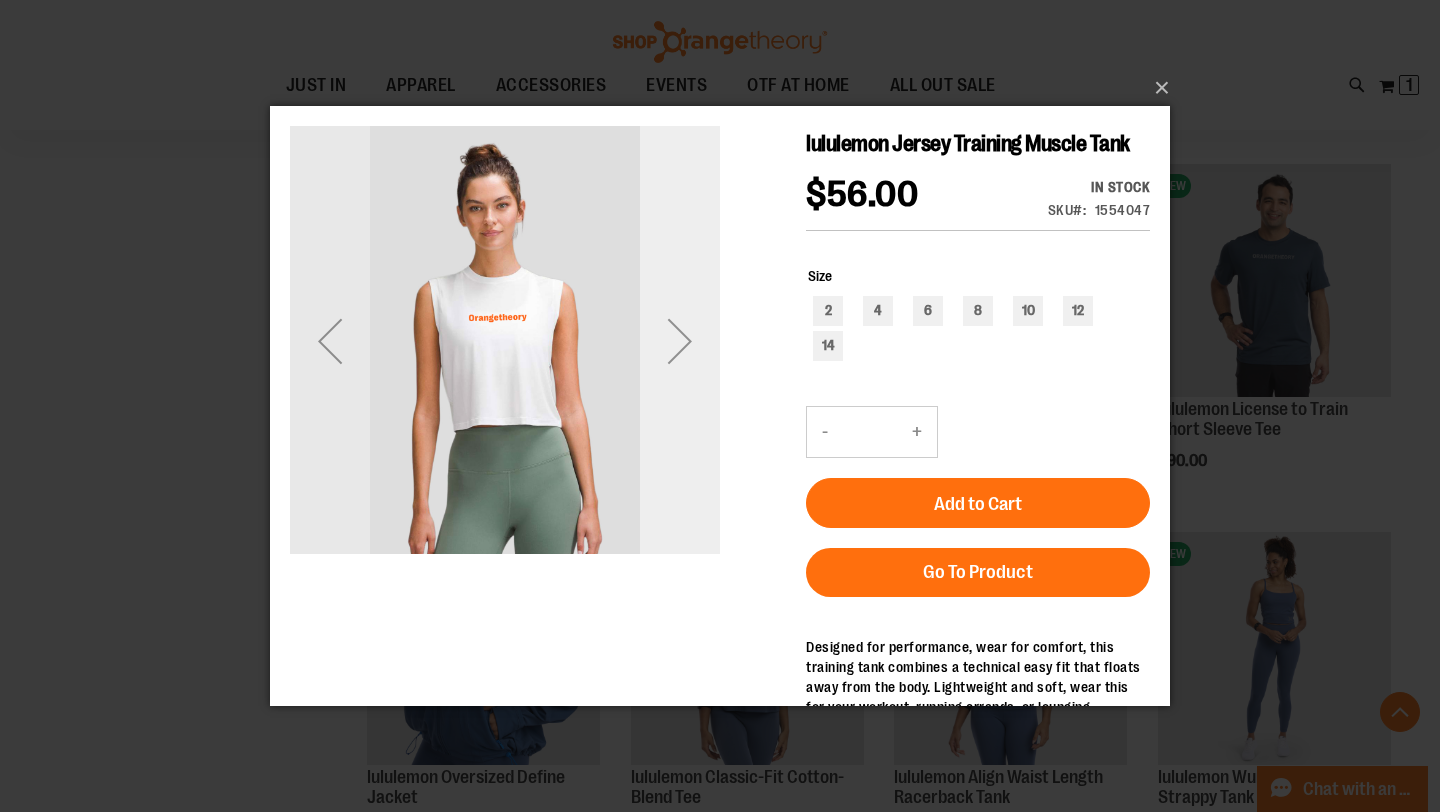 click at bounding box center (680, 341) 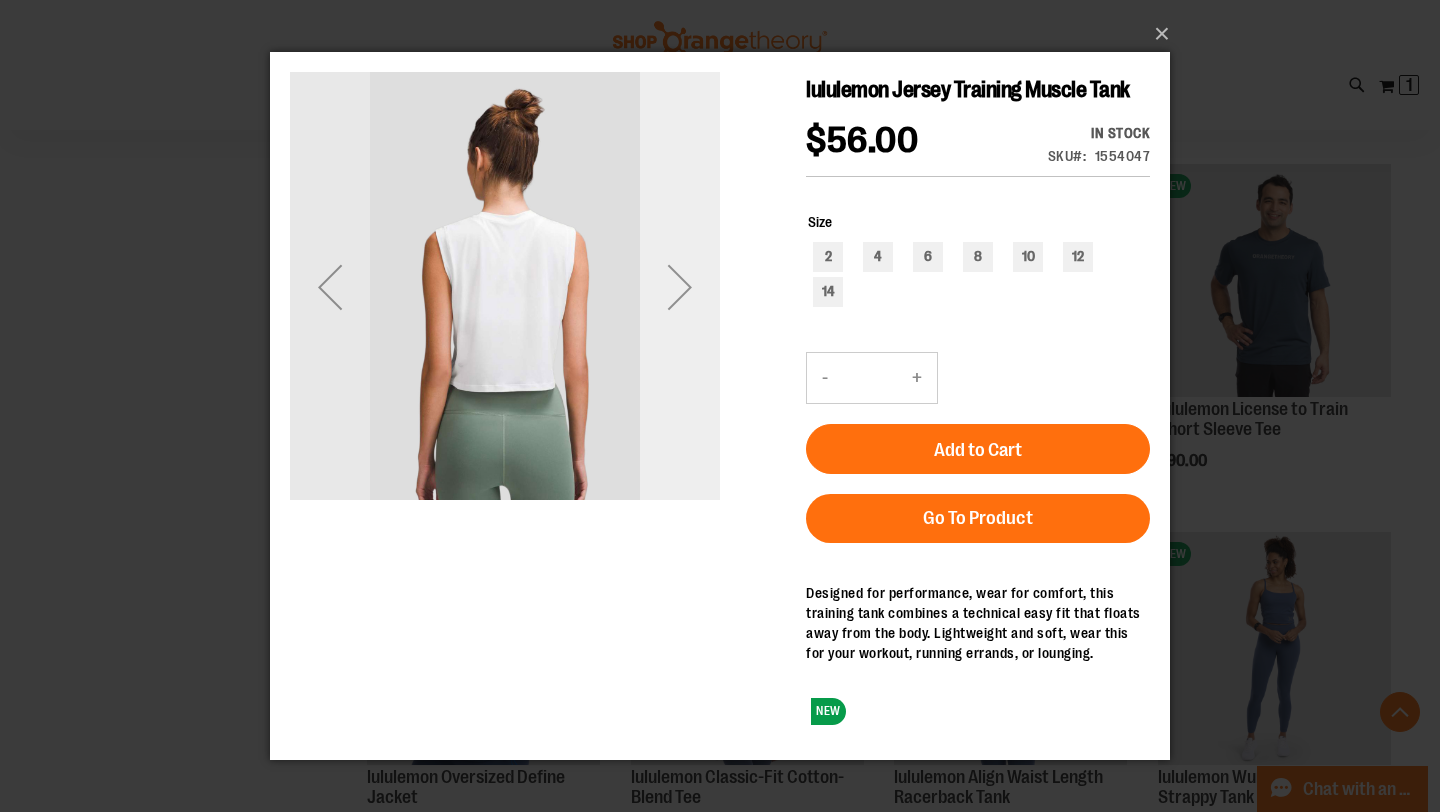 click at bounding box center [680, 287] 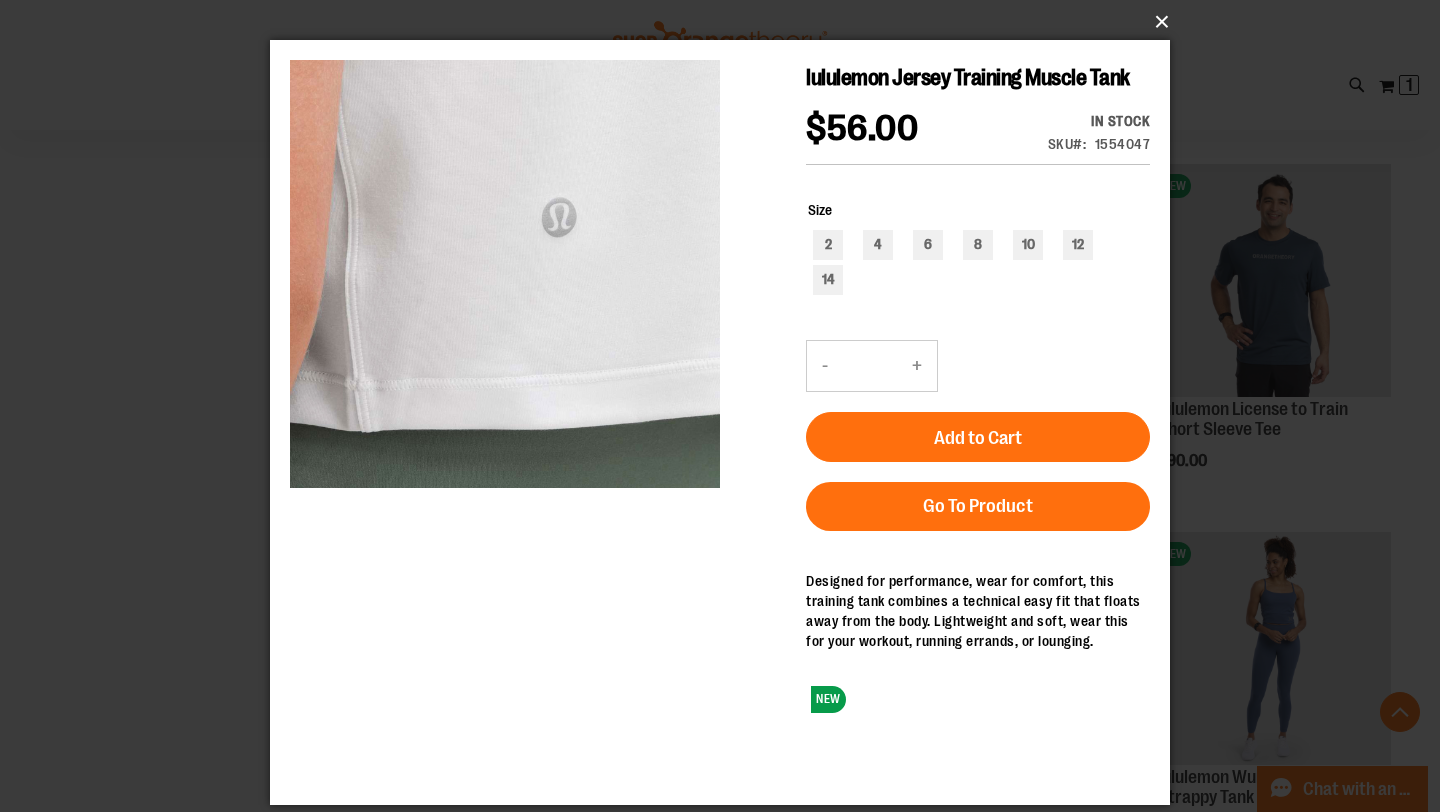 click on "×" at bounding box center [726, 22] 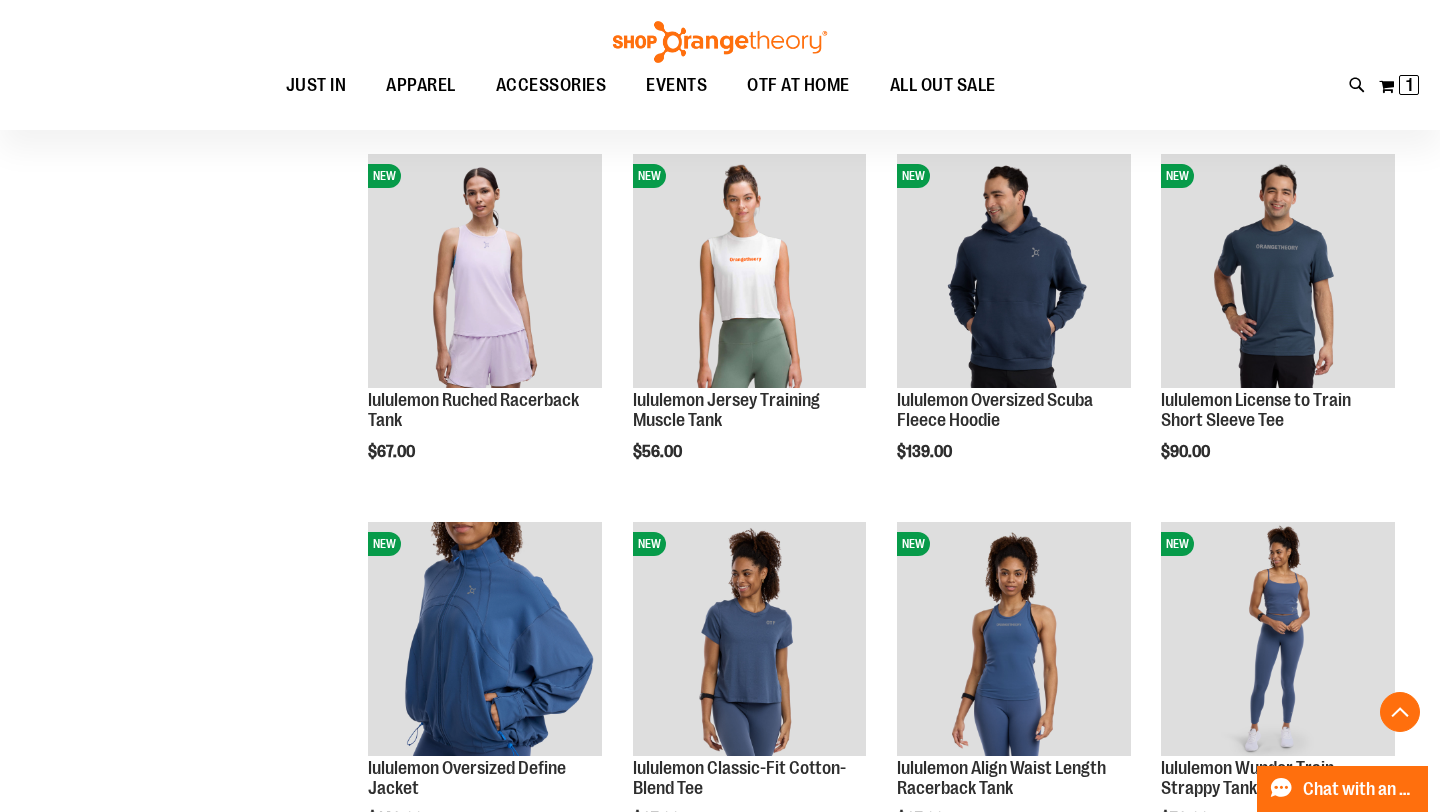 scroll, scrollTop: 390, scrollLeft: 0, axis: vertical 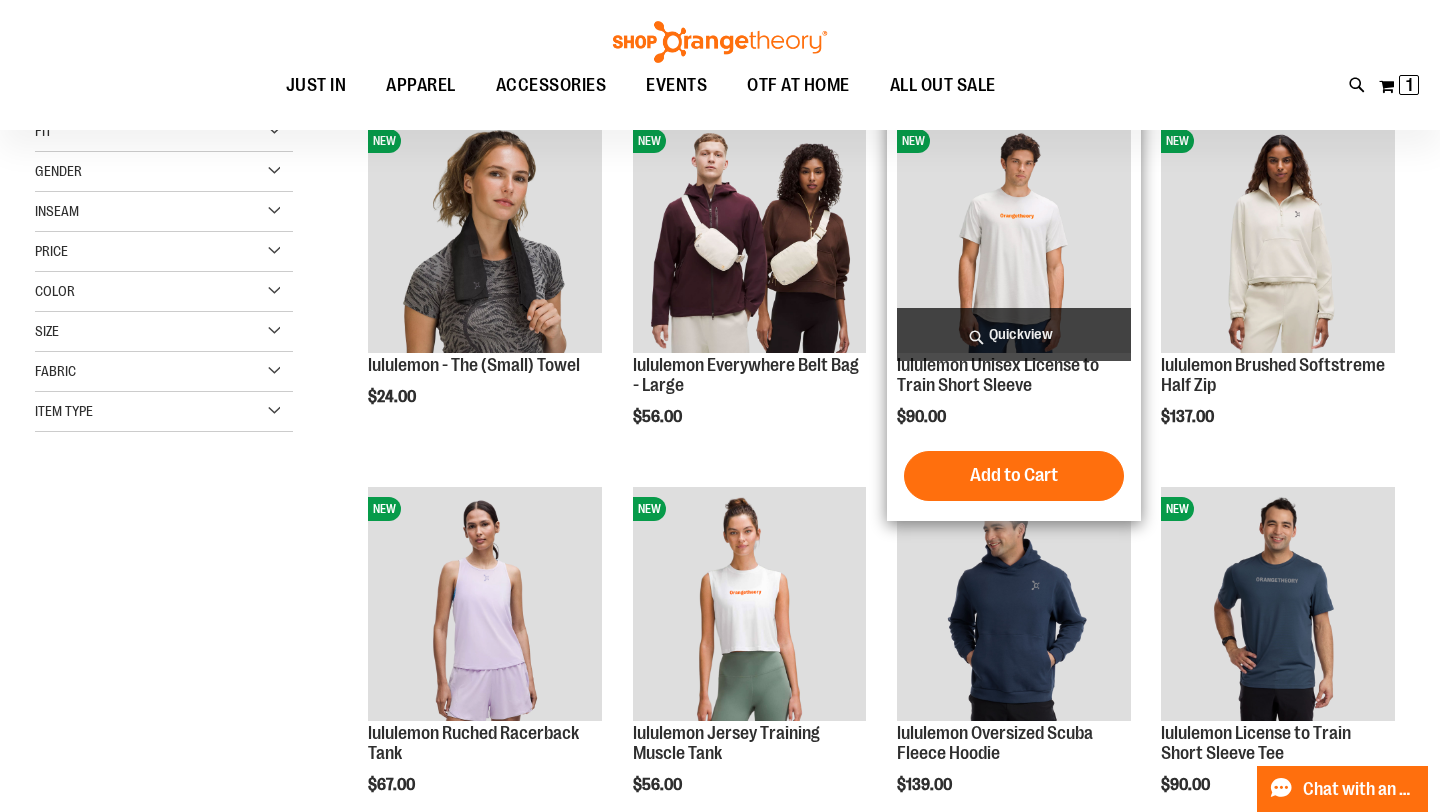 click at bounding box center [1014, 236] 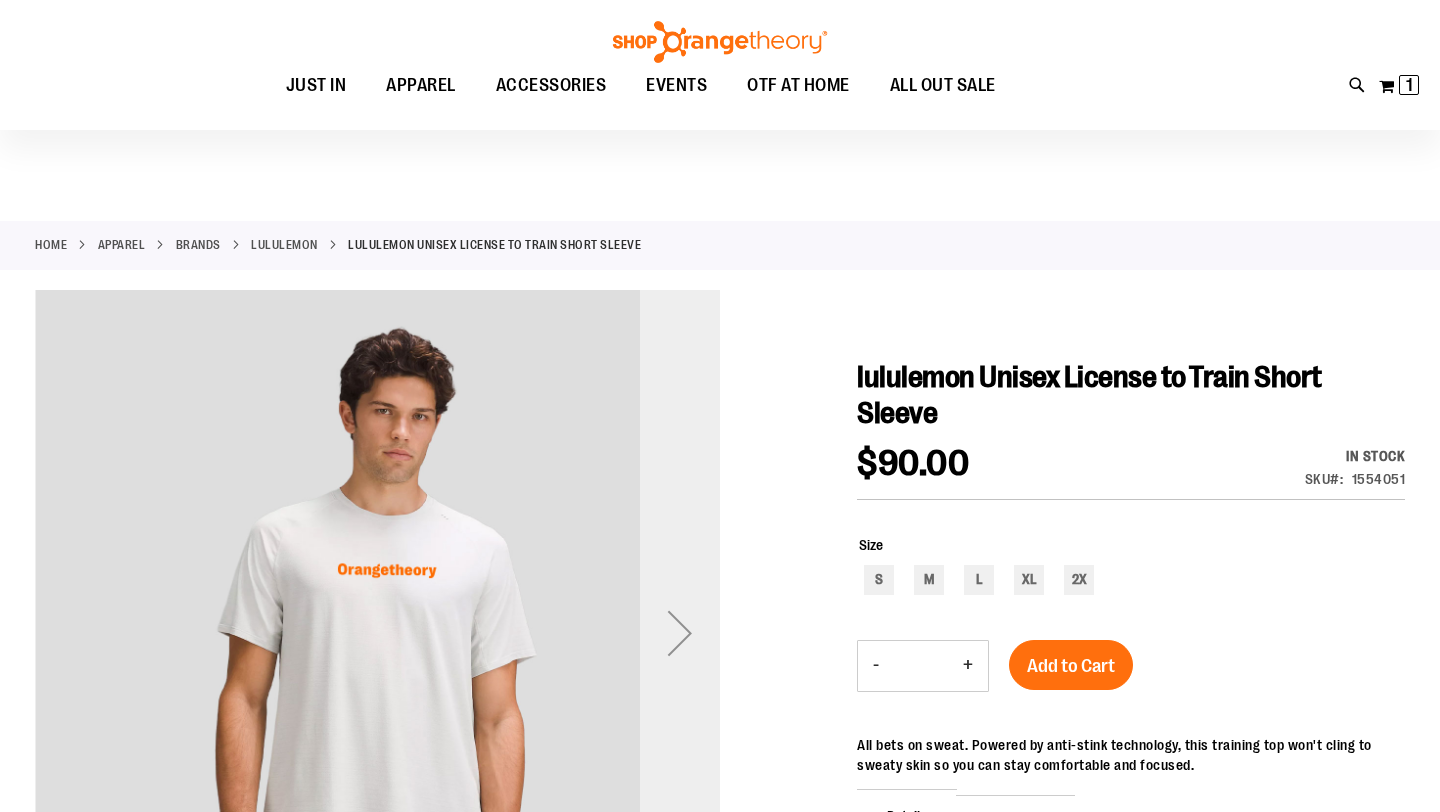 scroll, scrollTop: 207, scrollLeft: 0, axis: vertical 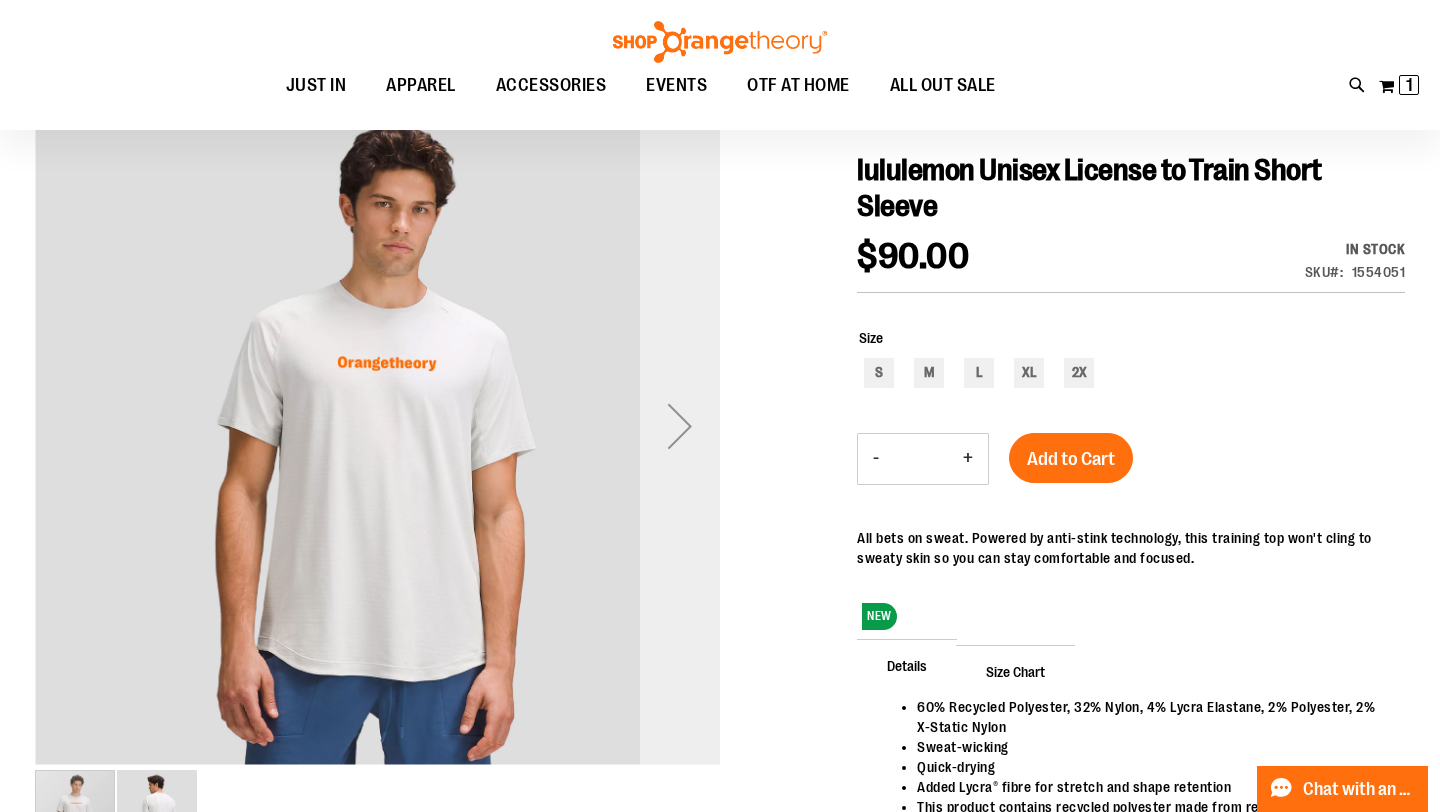 type on "**********" 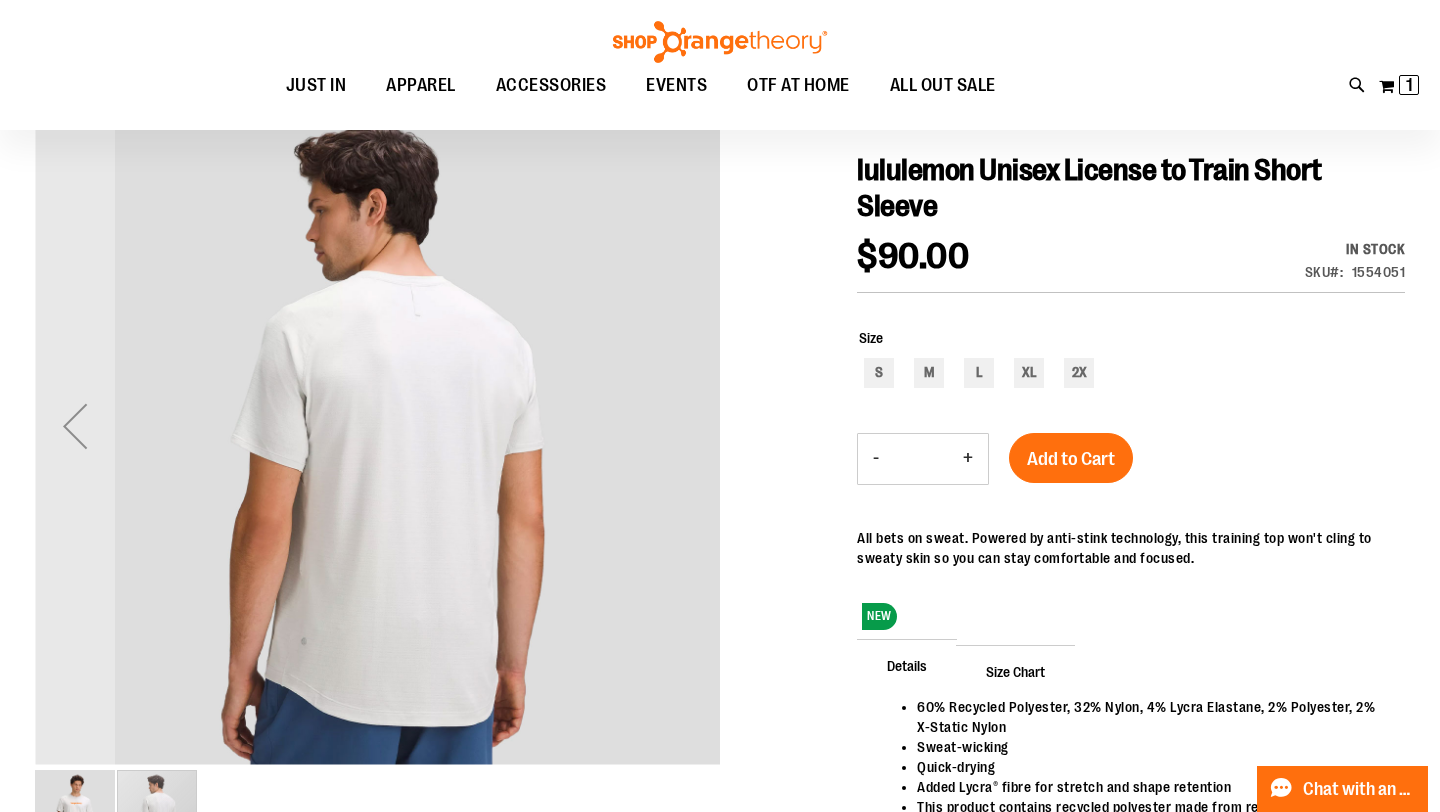 scroll, scrollTop: 0, scrollLeft: 0, axis: both 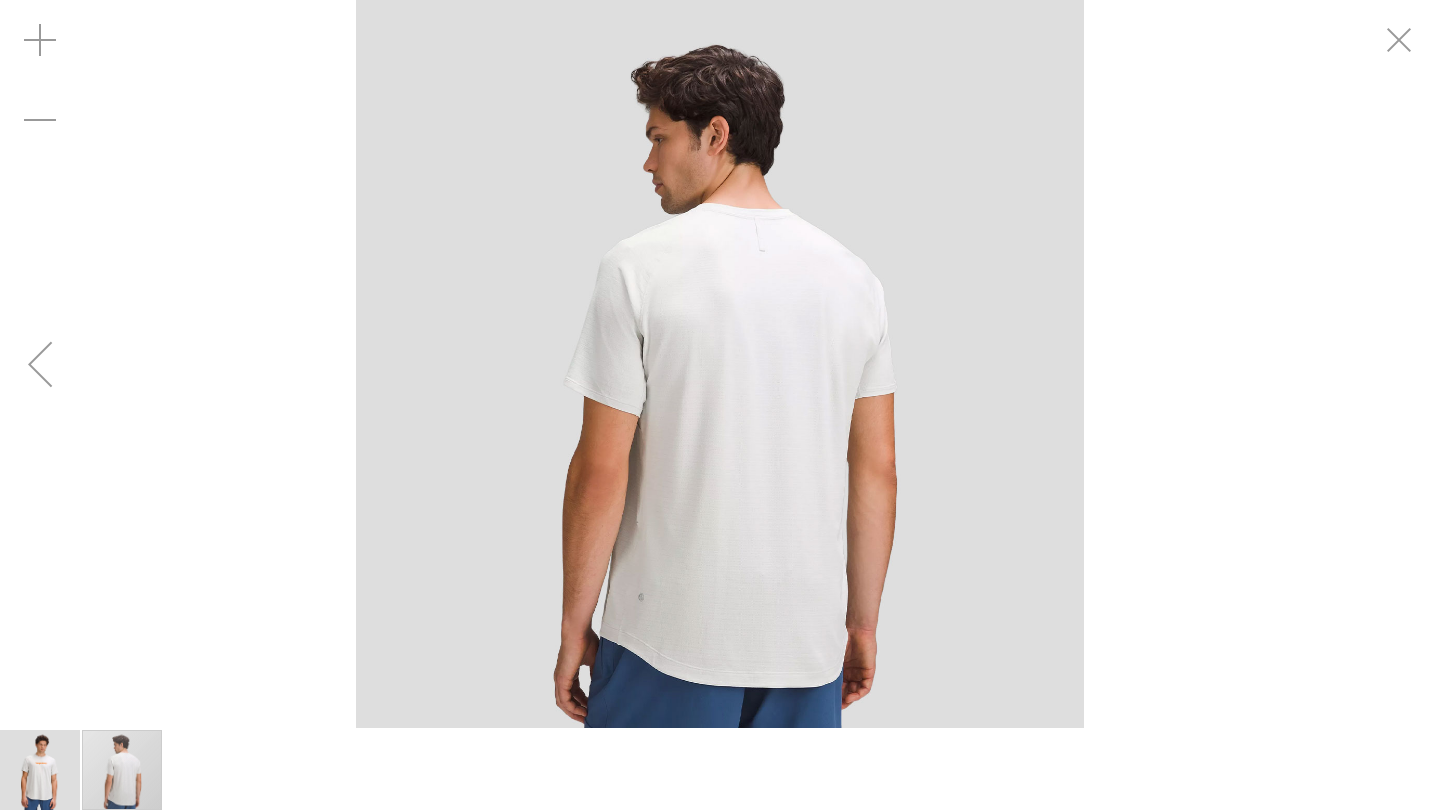click at bounding box center [720, 364] 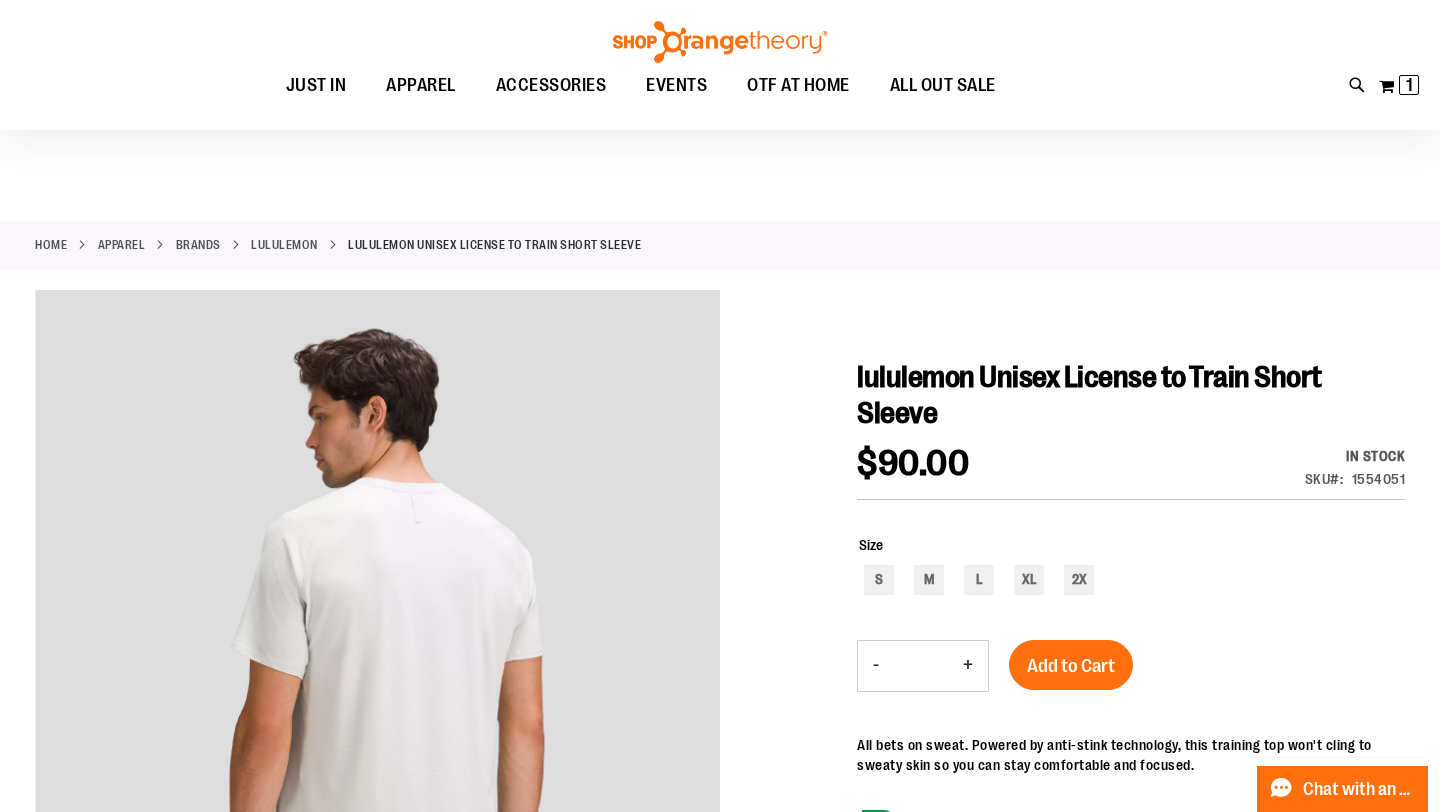 scroll, scrollTop: 206, scrollLeft: 0, axis: vertical 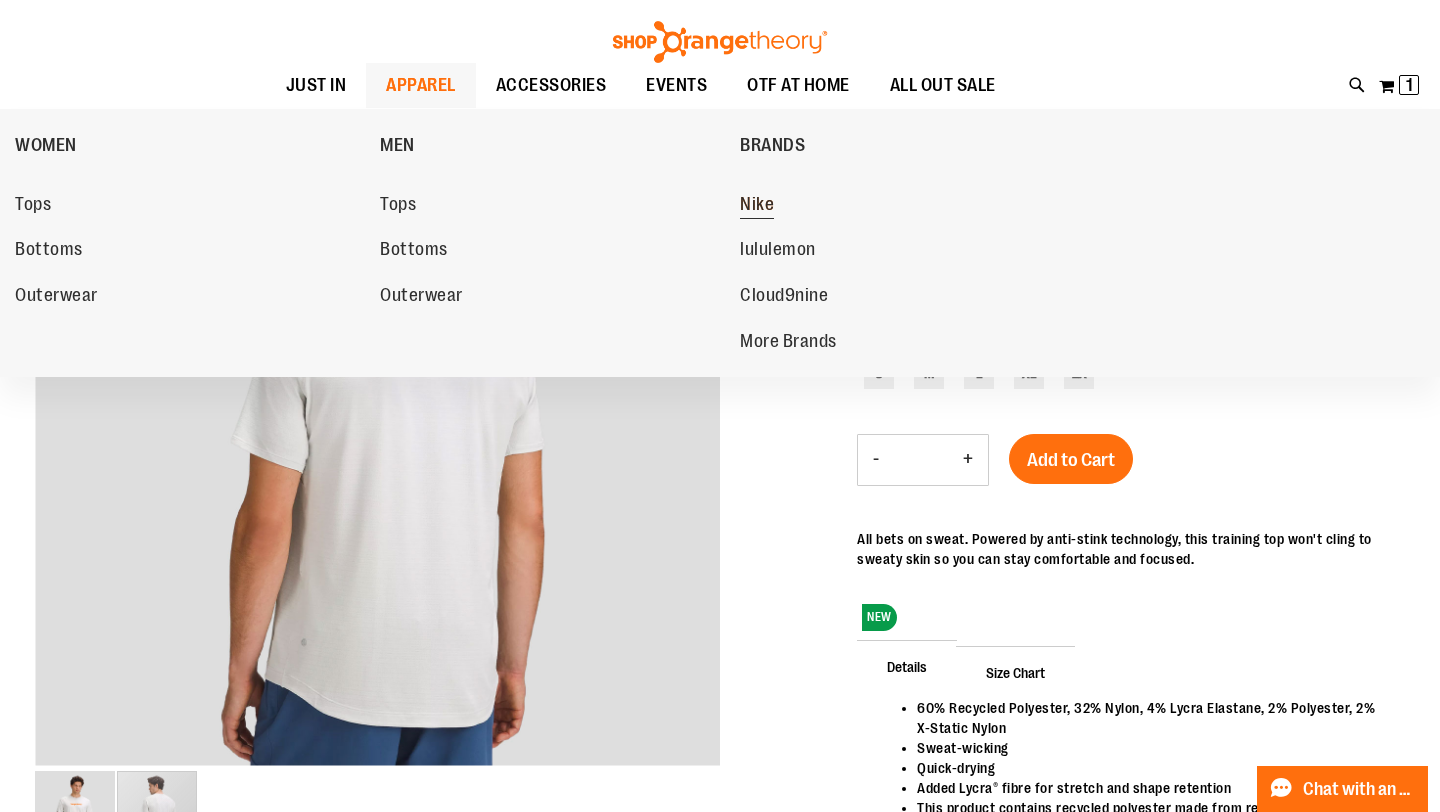 click on "Nike" at bounding box center [757, 206] 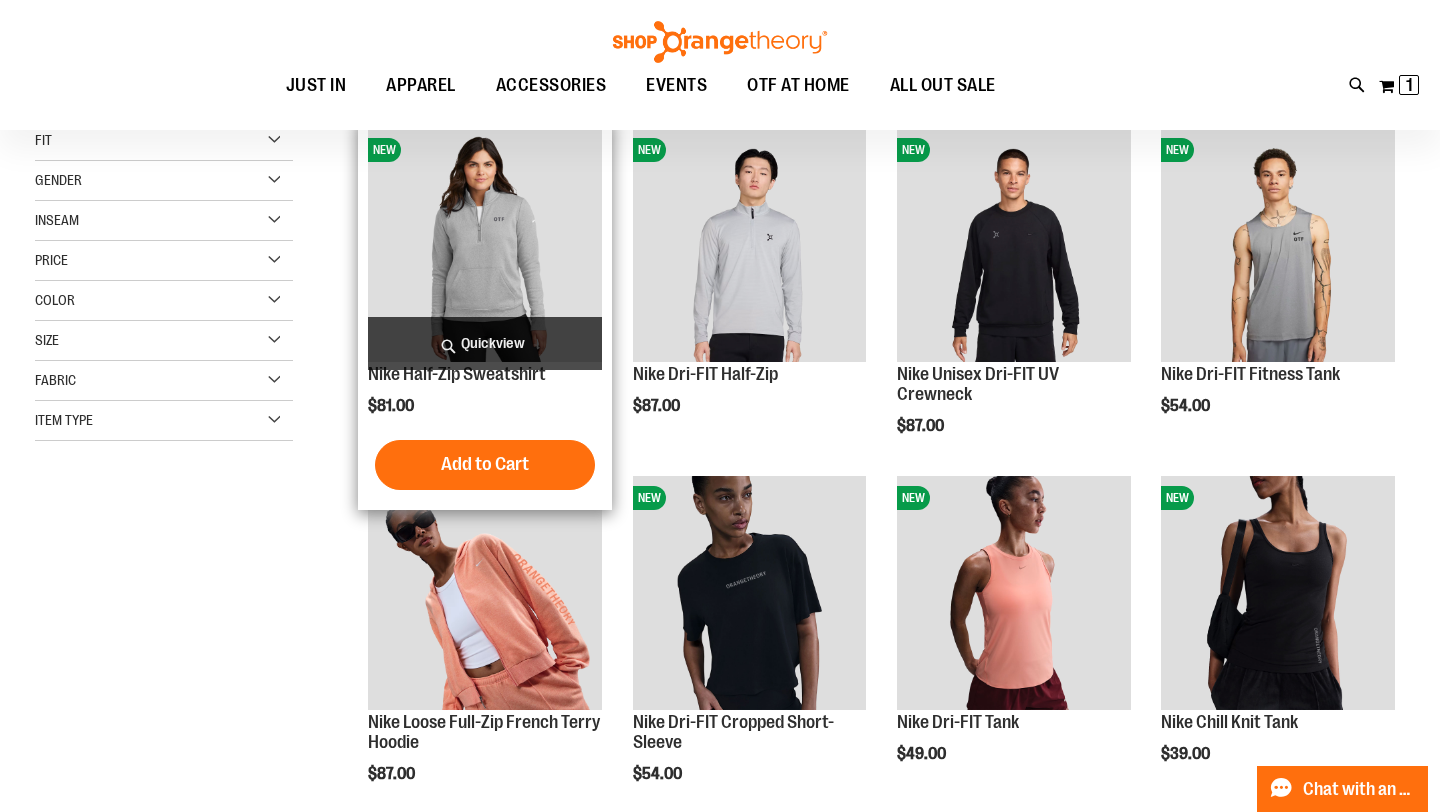 scroll, scrollTop: 56, scrollLeft: 0, axis: vertical 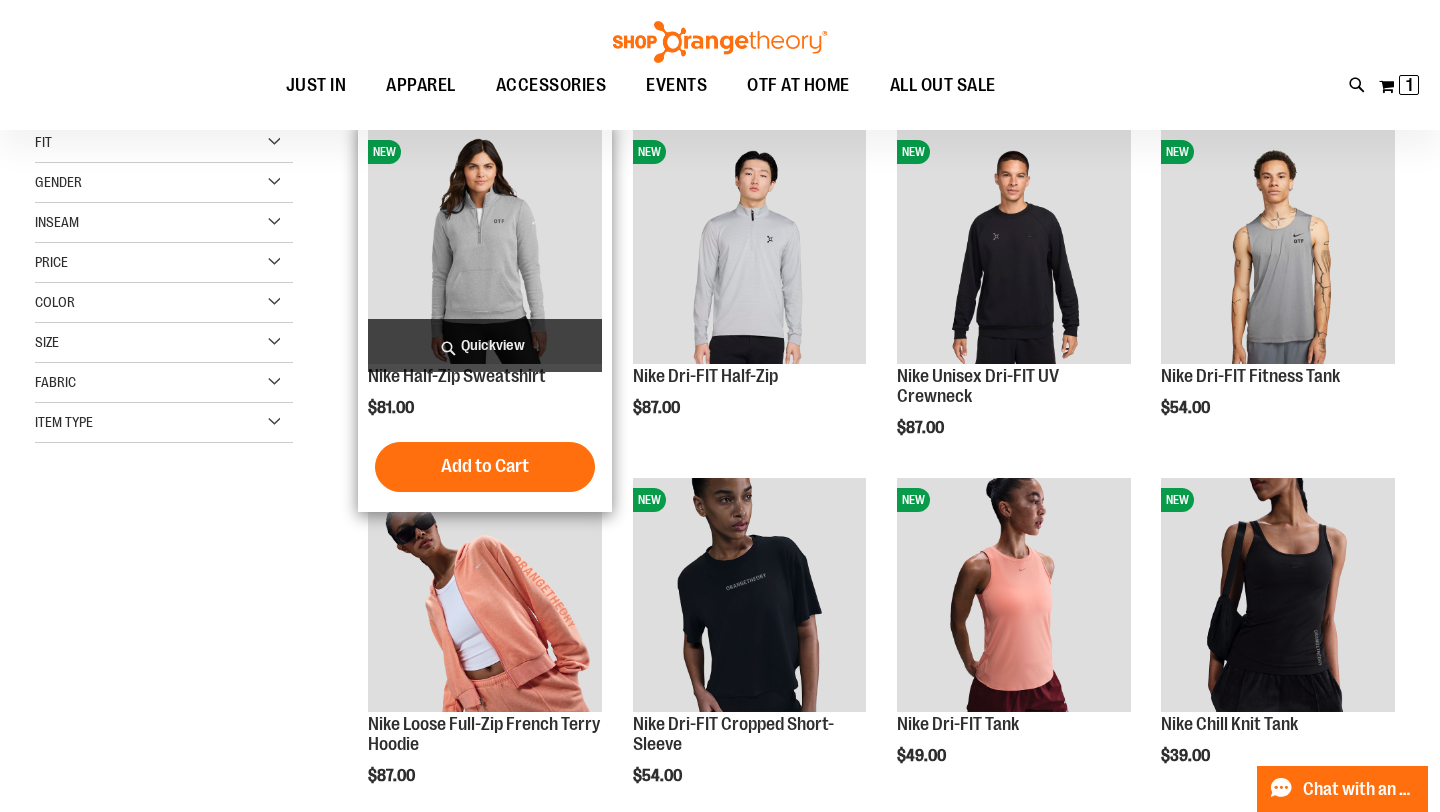 type on "**********" 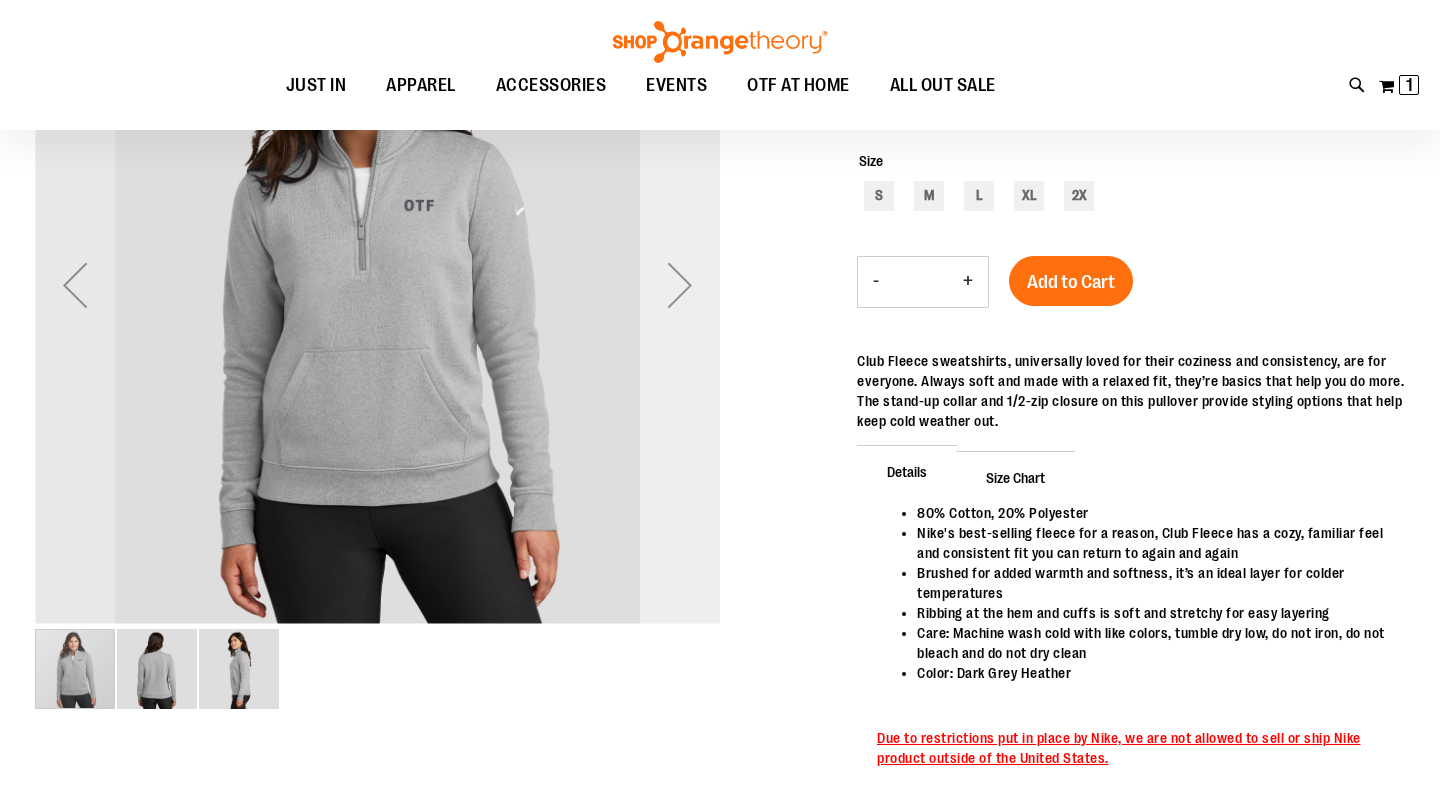 scroll, scrollTop: 189, scrollLeft: 0, axis: vertical 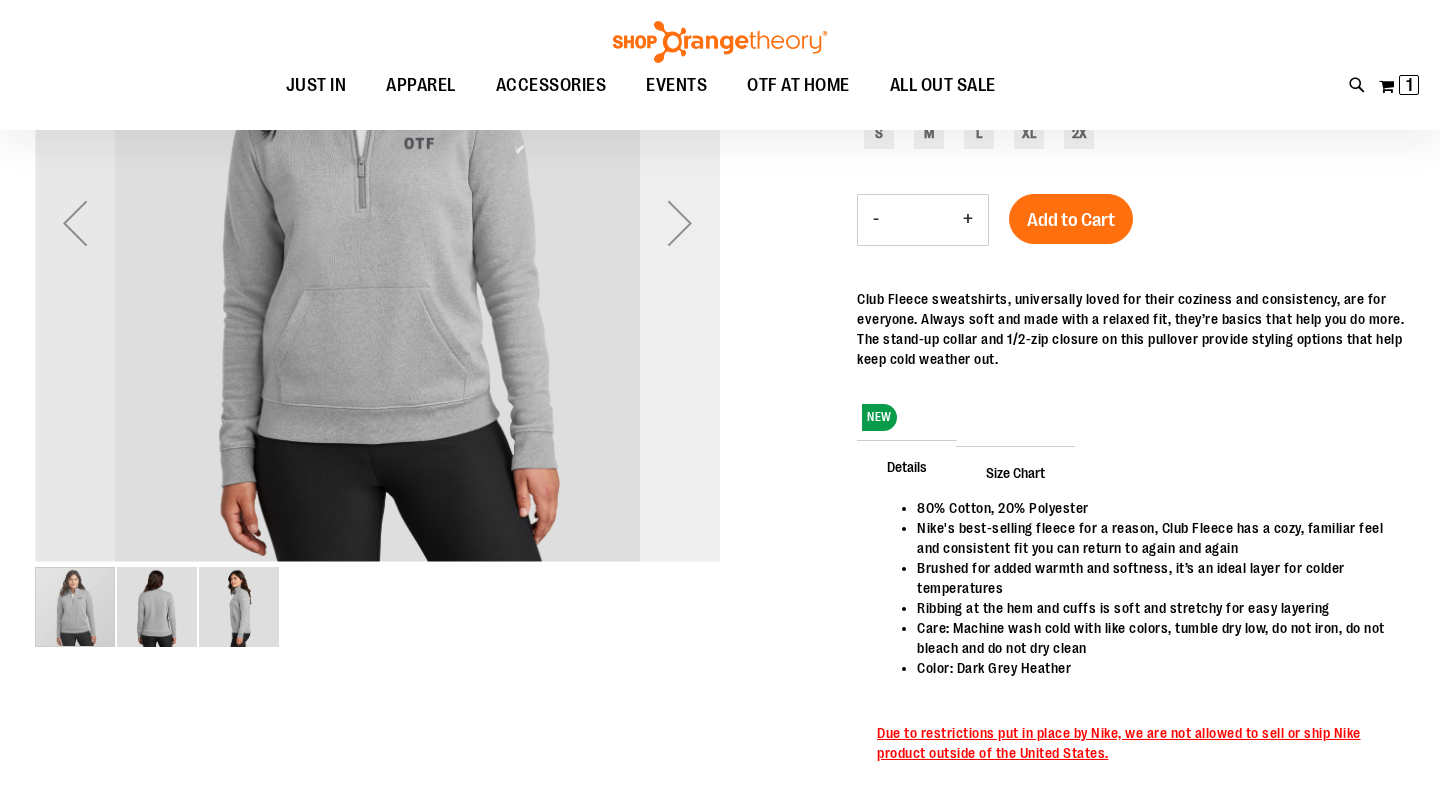 type on "**********" 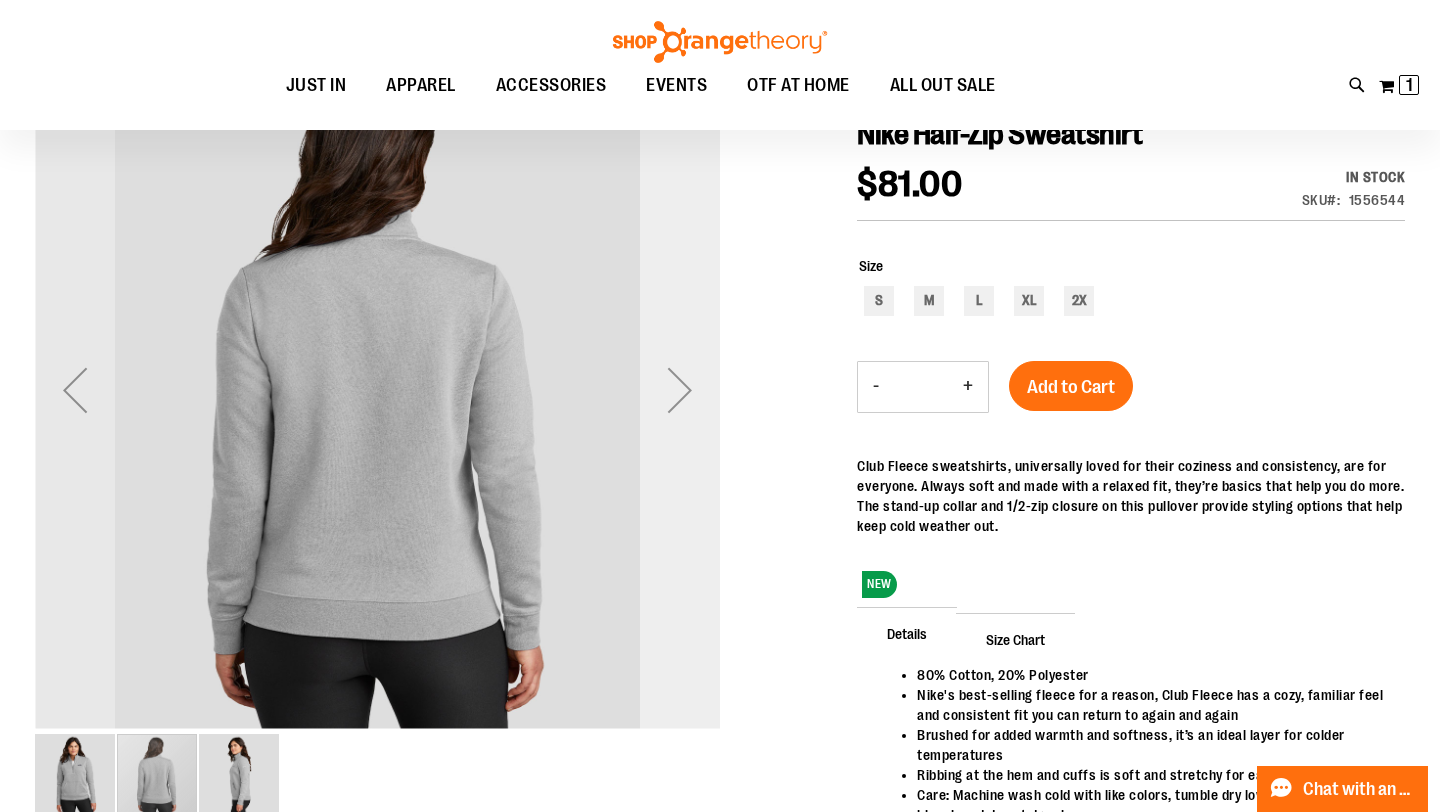 scroll, scrollTop: 14, scrollLeft: 0, axis: vertical 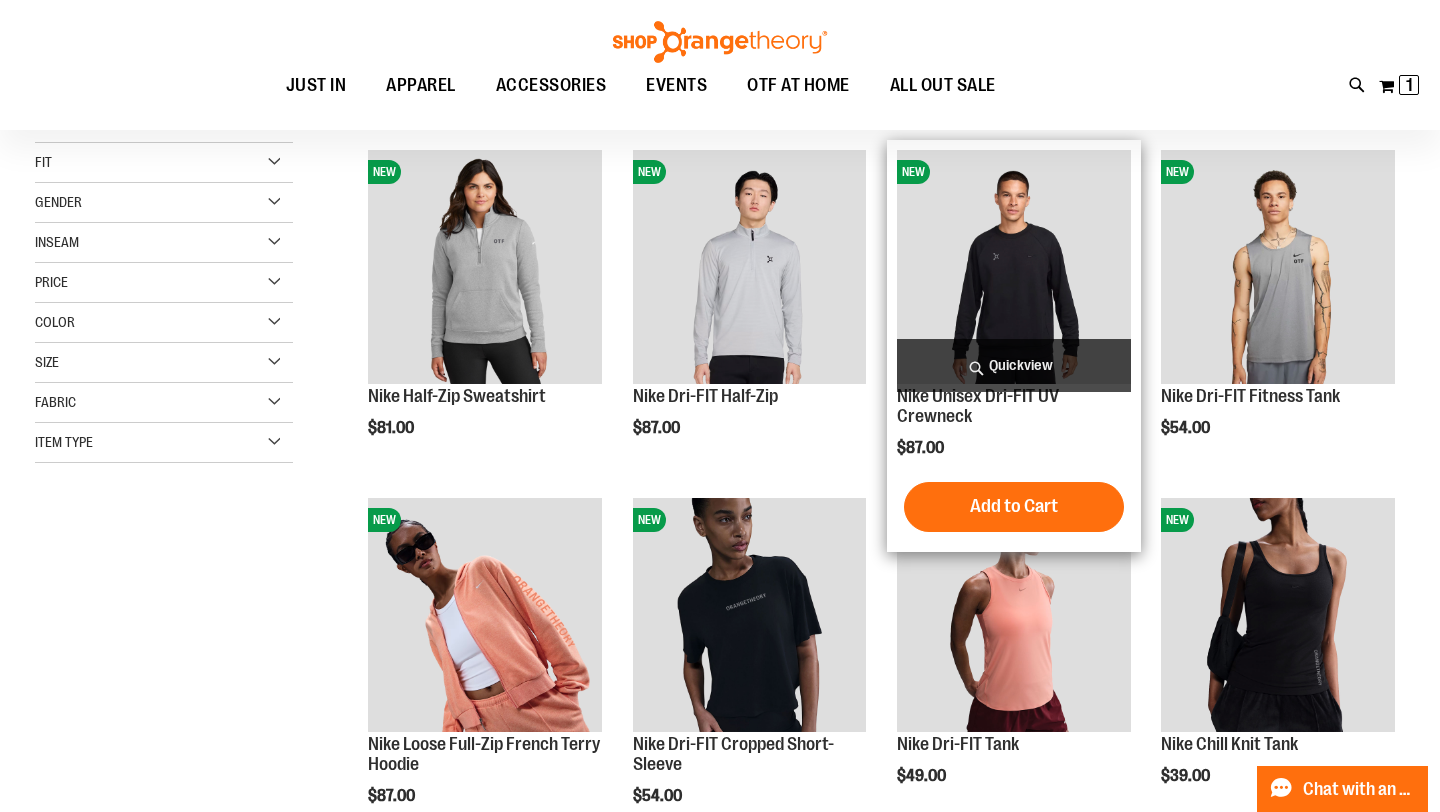 type on "**********" 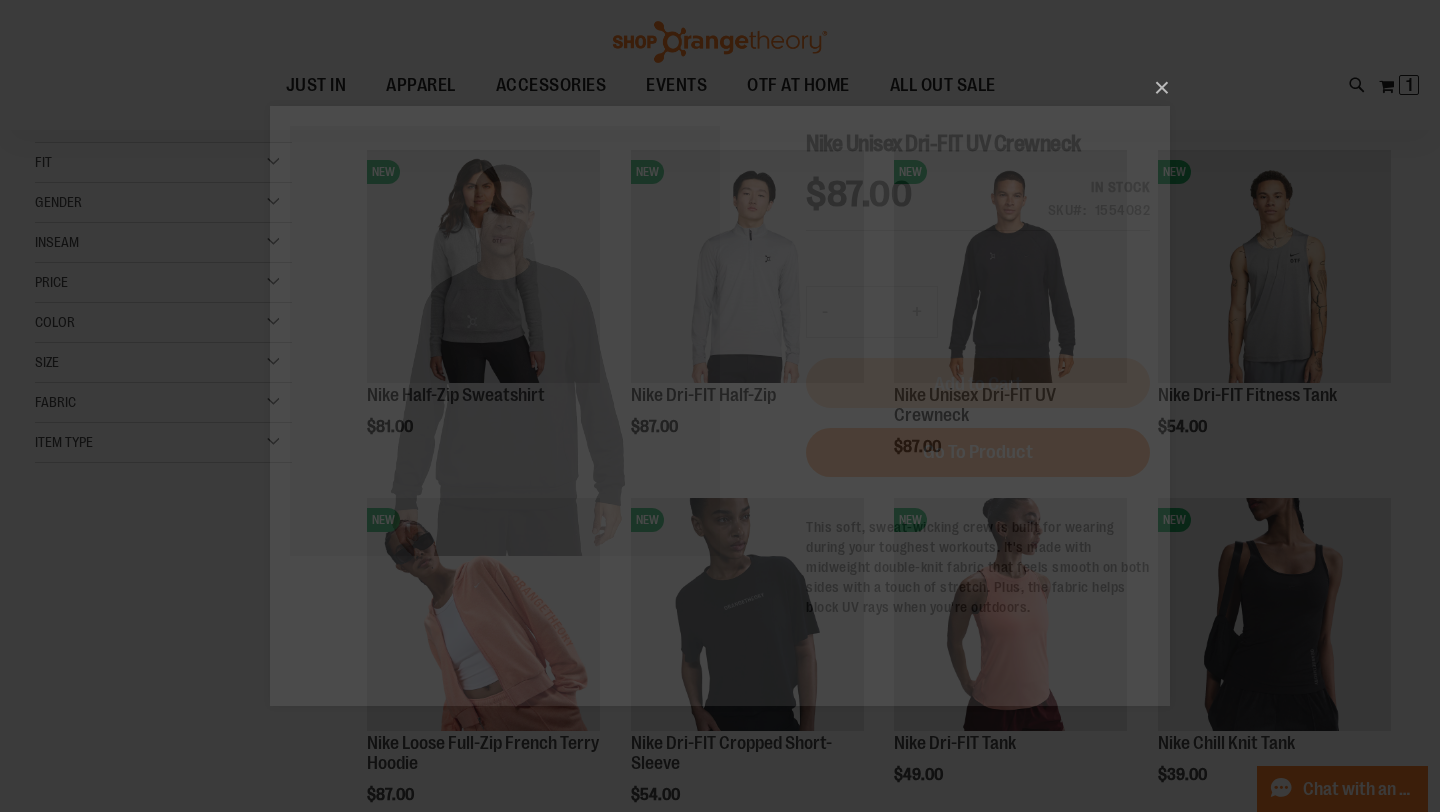 scroll, scrollTop: 0, scrollLeft: 0, axis: both 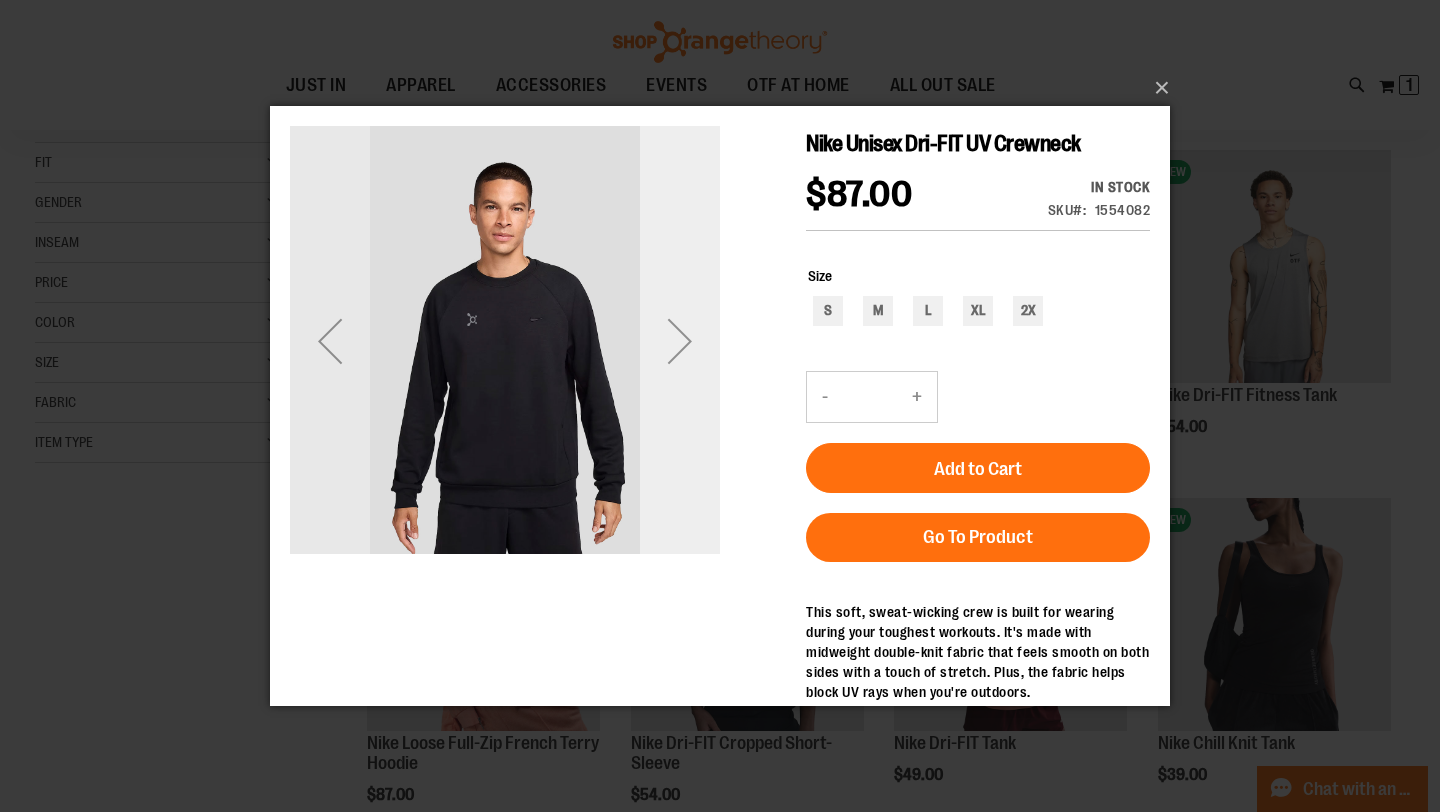 click at bounding box center (680, 341) 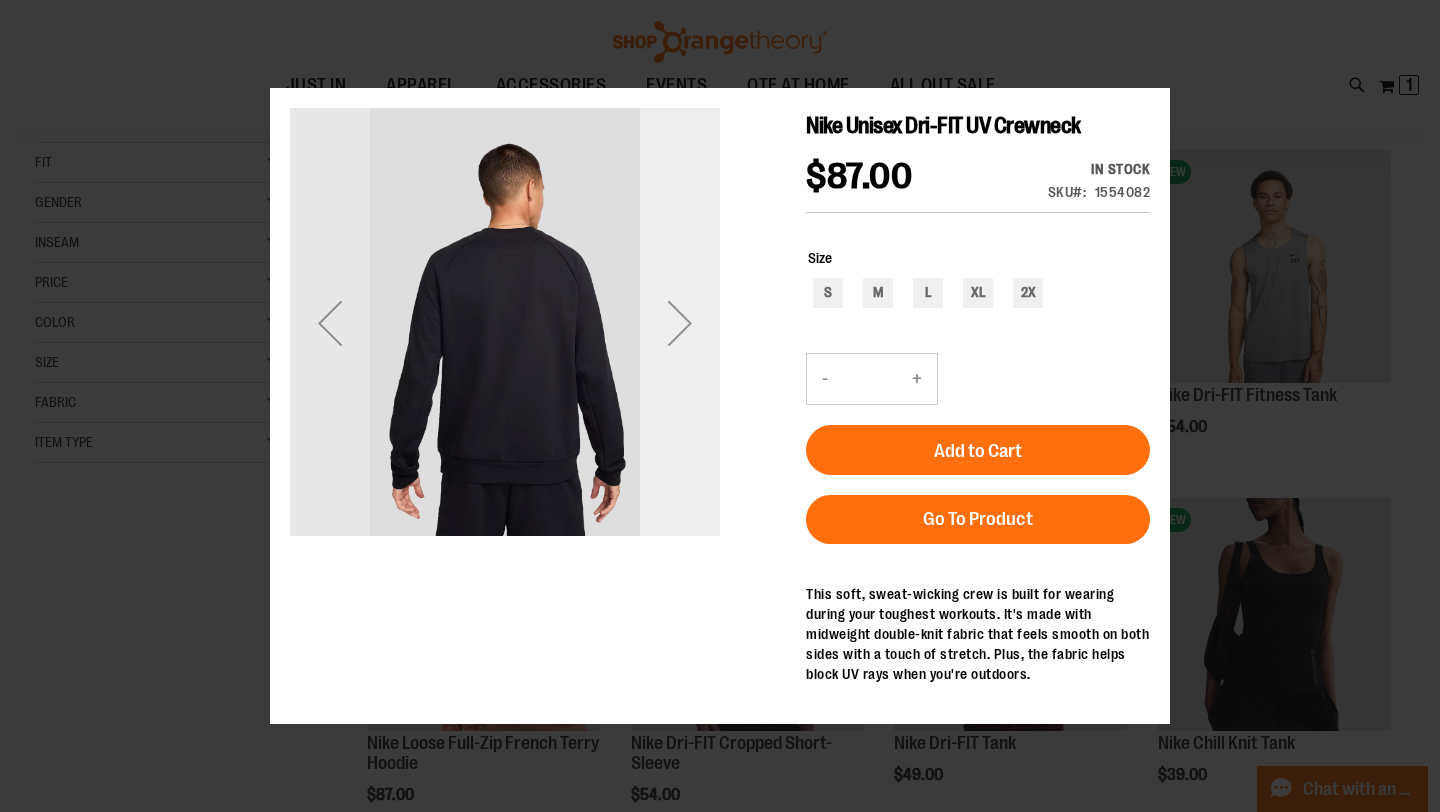 drag, startPoint x: 683, startPoint y: 346, endPoint x: 683, endPoint y: 357, distance: 11 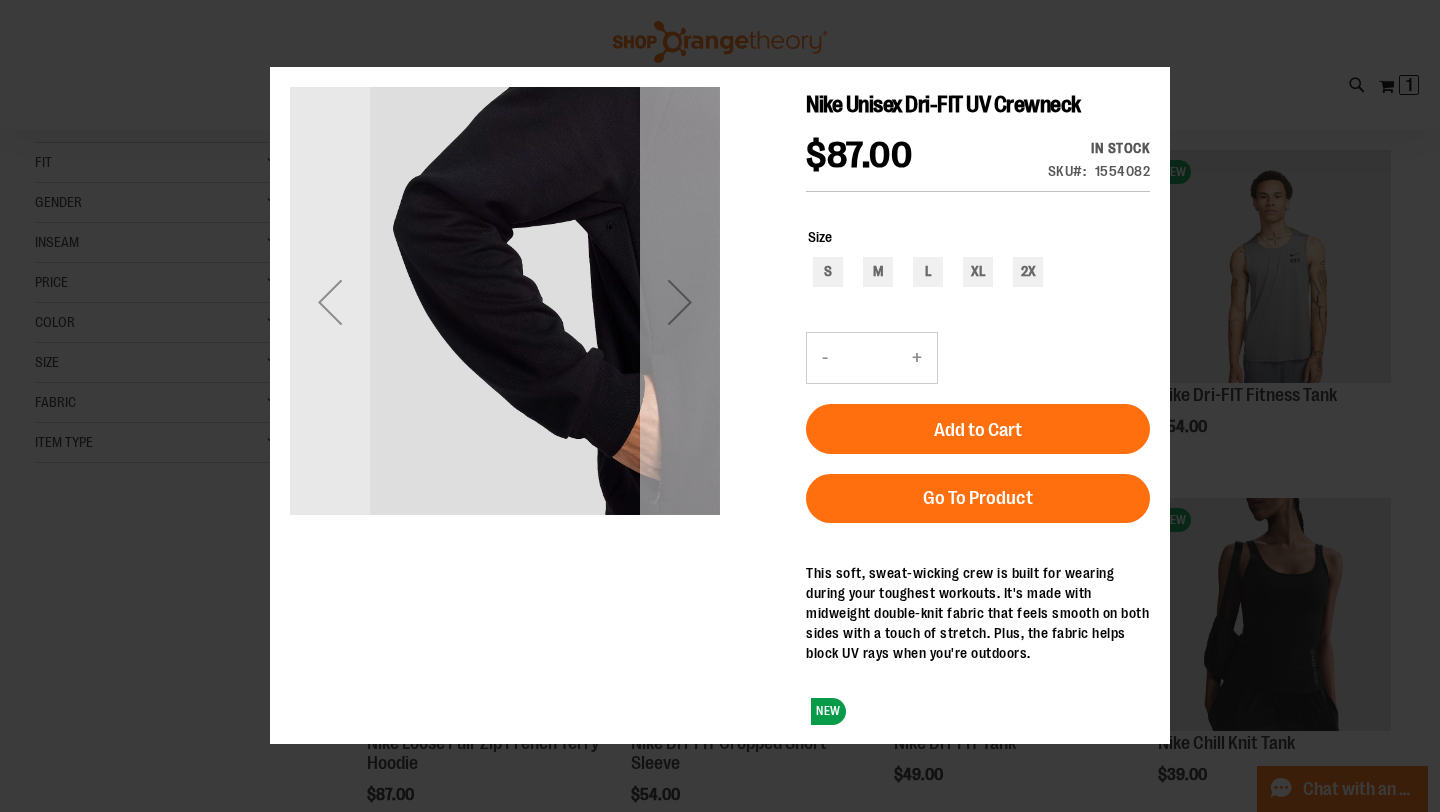 click at bounding box center (680, 302) 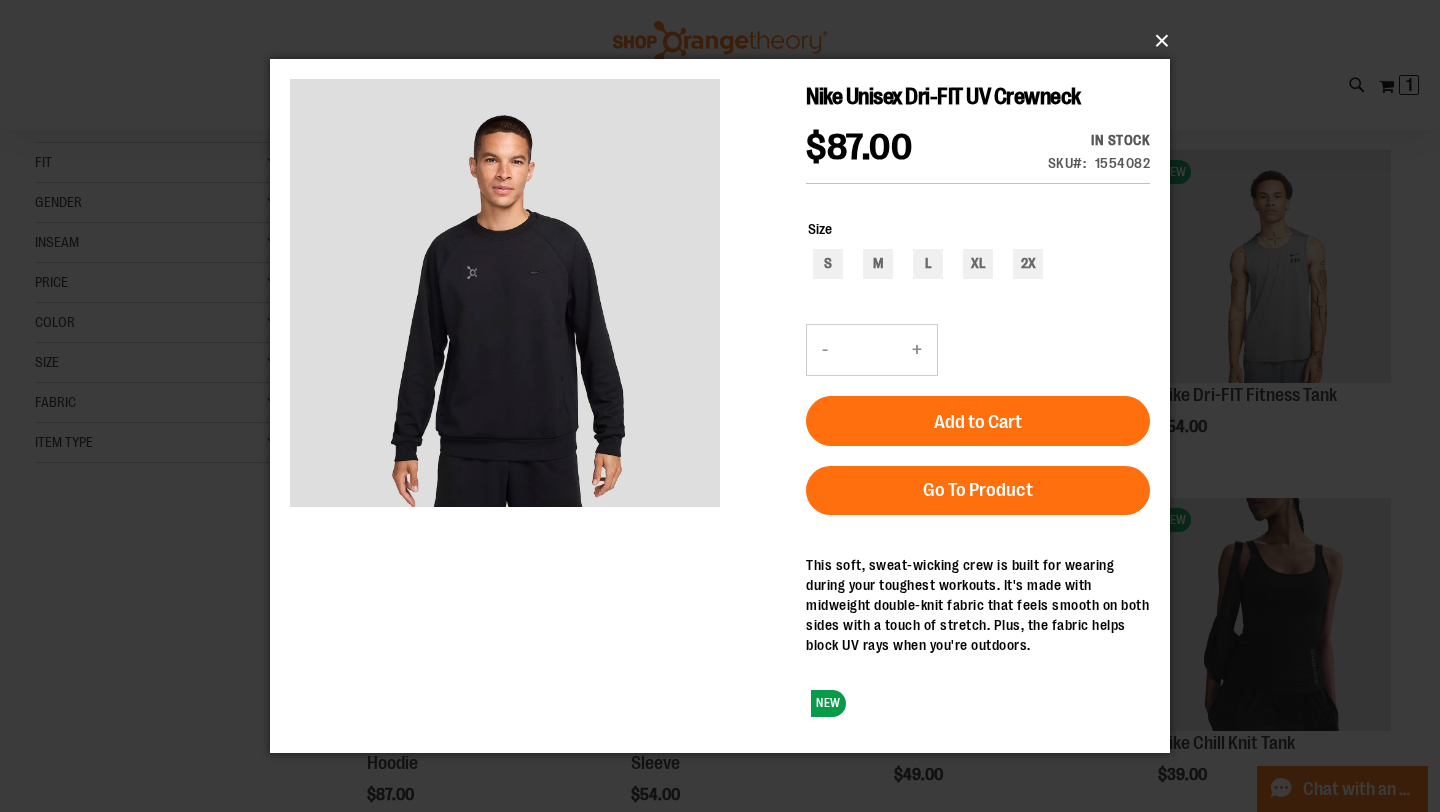click on "×" at bounding box center (726, 41) 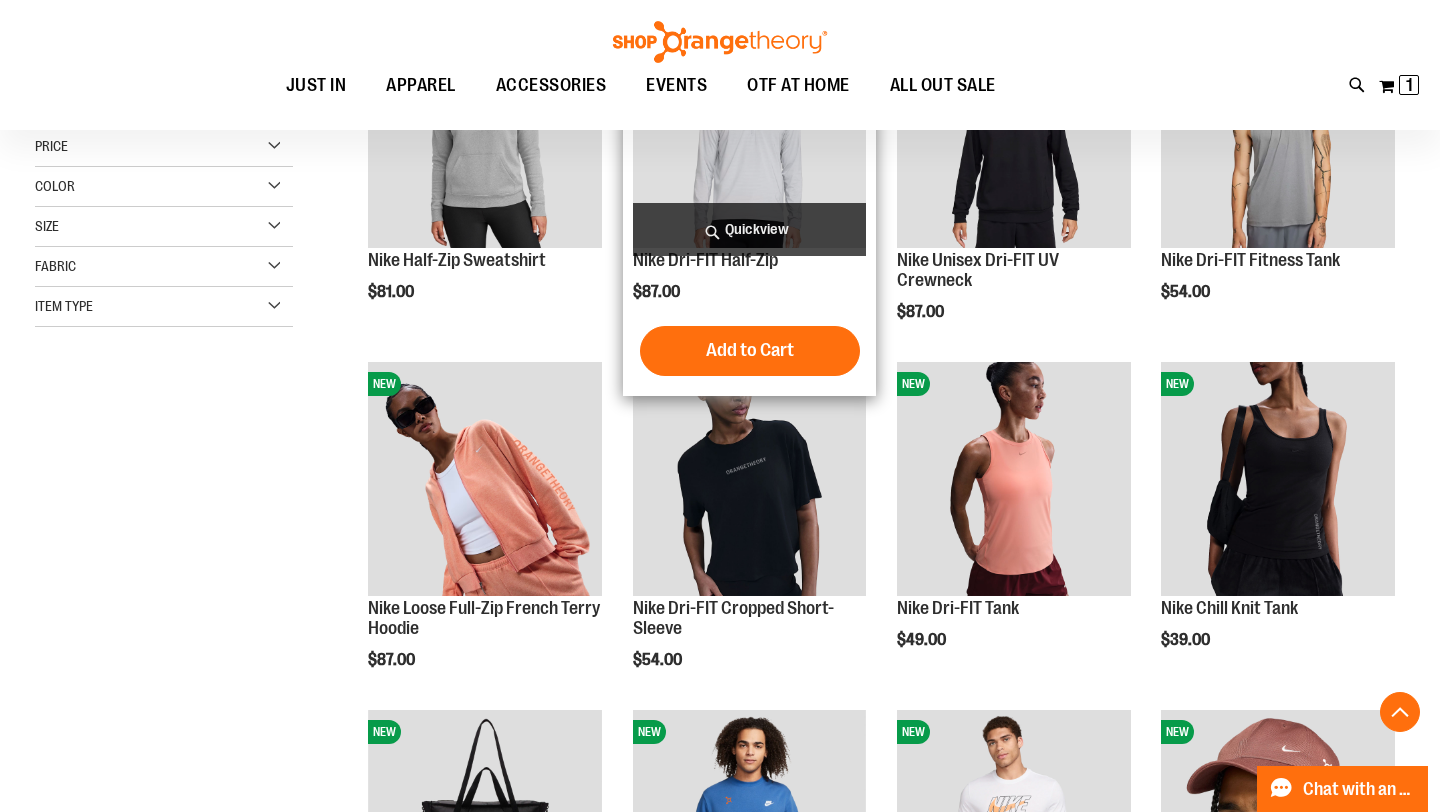 scroll, scrollTop: 394, scrollLeft: 0, axis: vertical 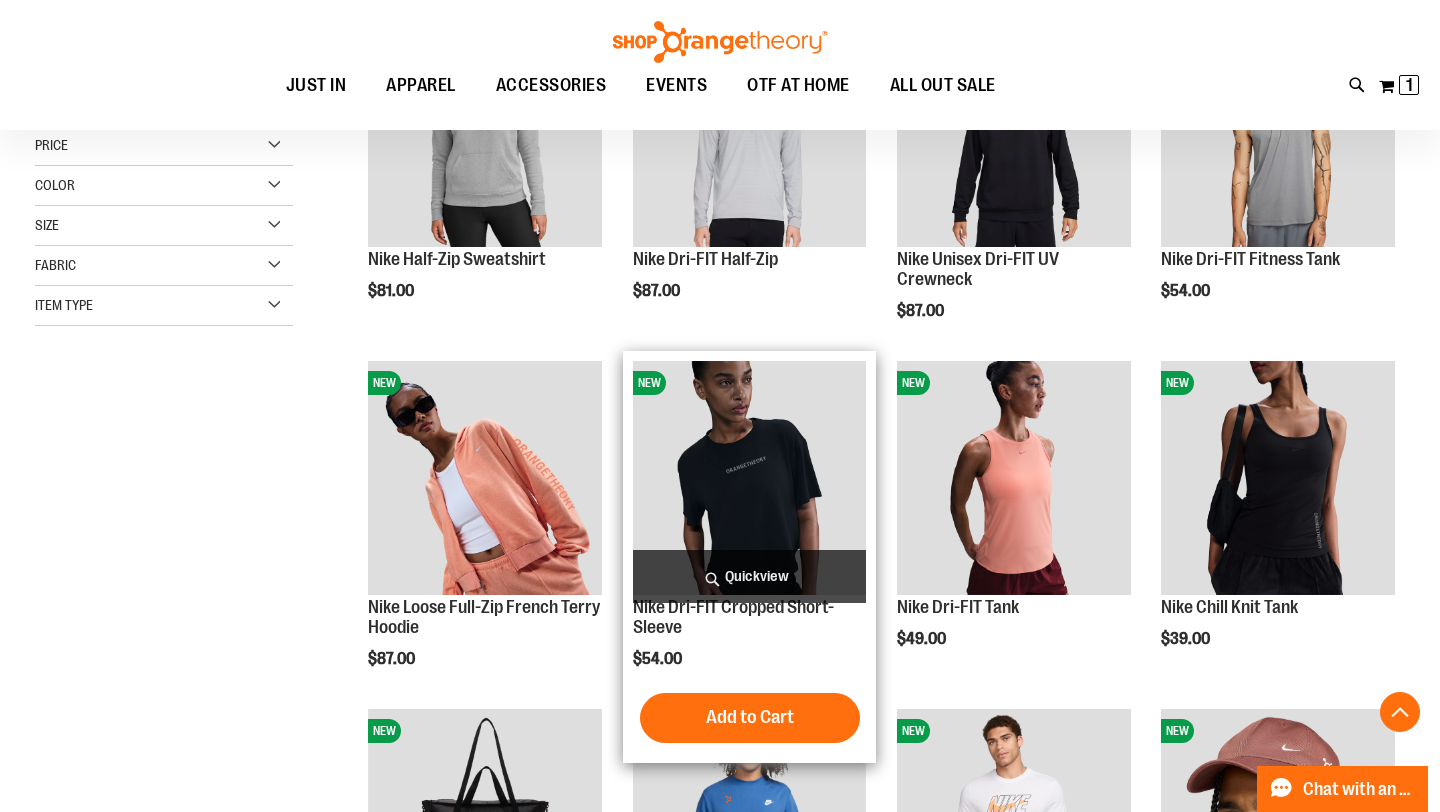 click on "Quickview" at bounding box center (750, 576) 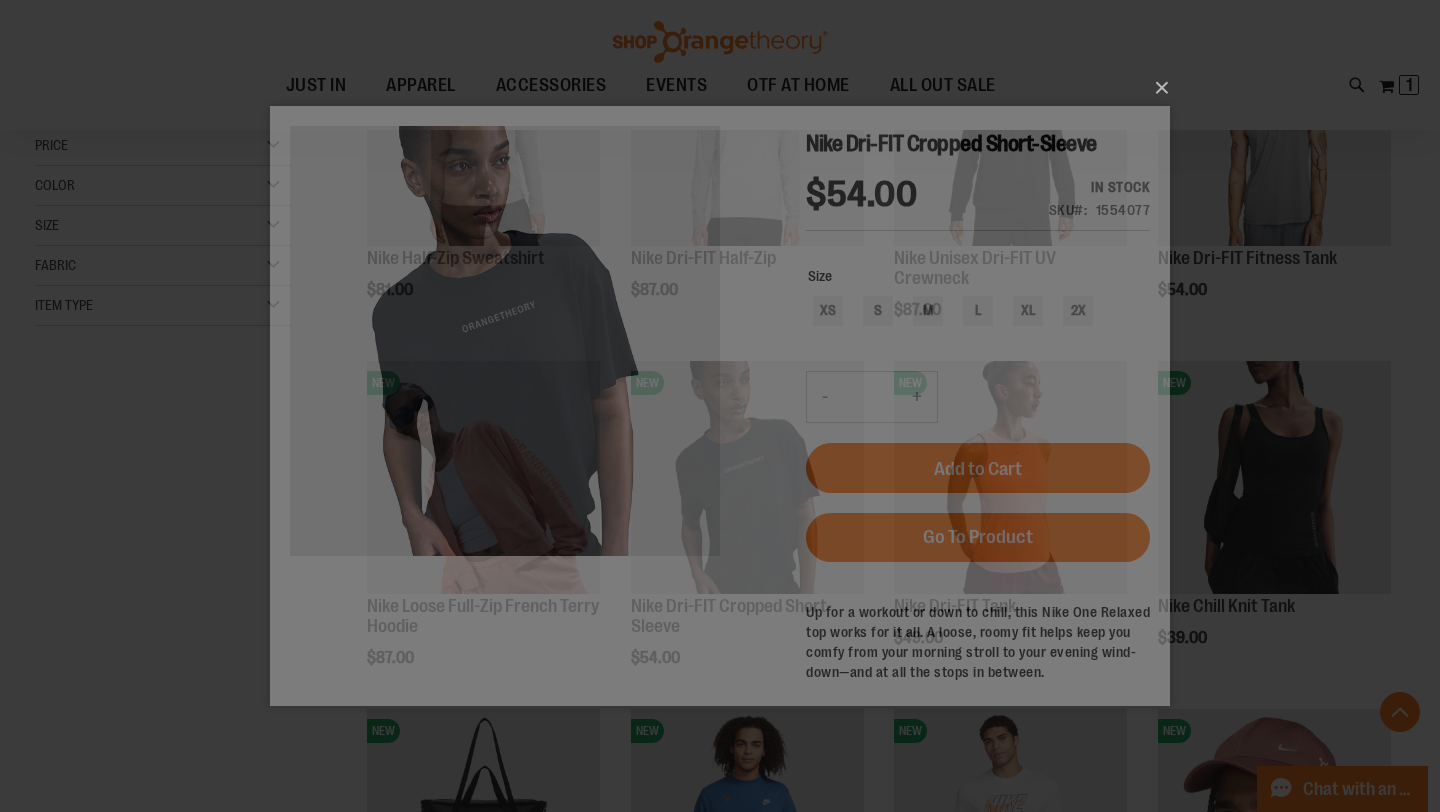 scroll, scrollTop: 0, scrollLeft: 0, axis: both 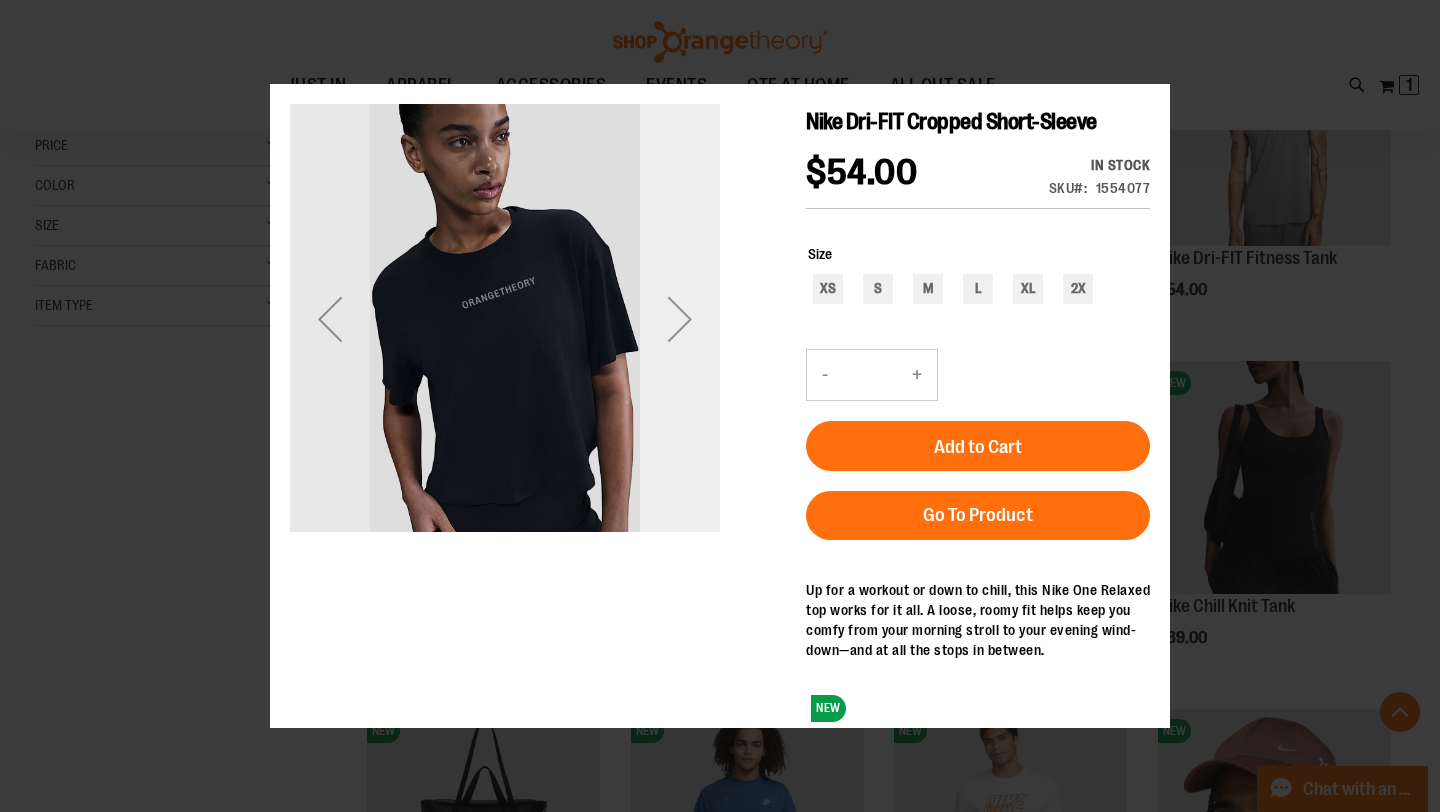 click at bounding box center (680, 318) 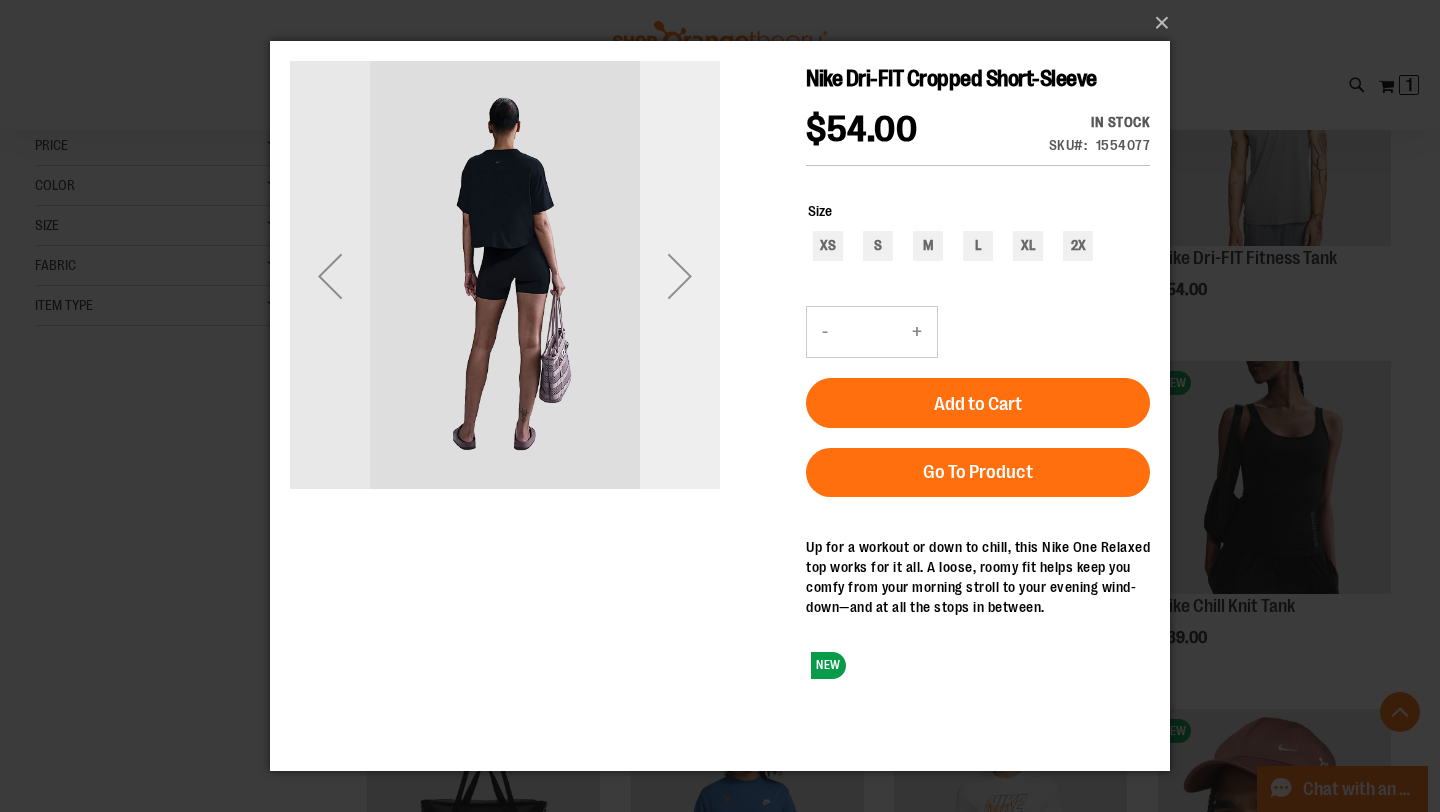 click at bounding box center [680, 276] 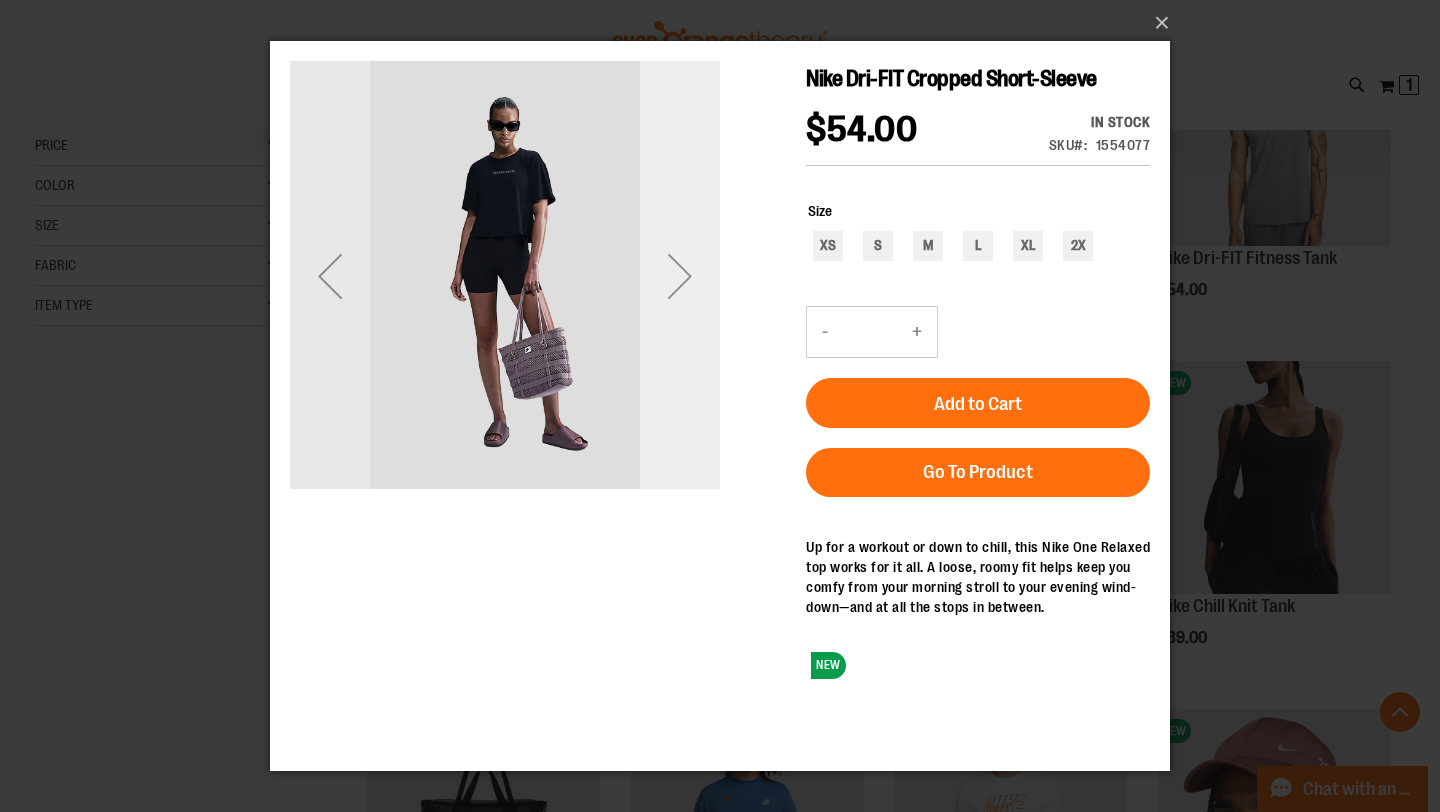 click at bounding box center [680, 276] 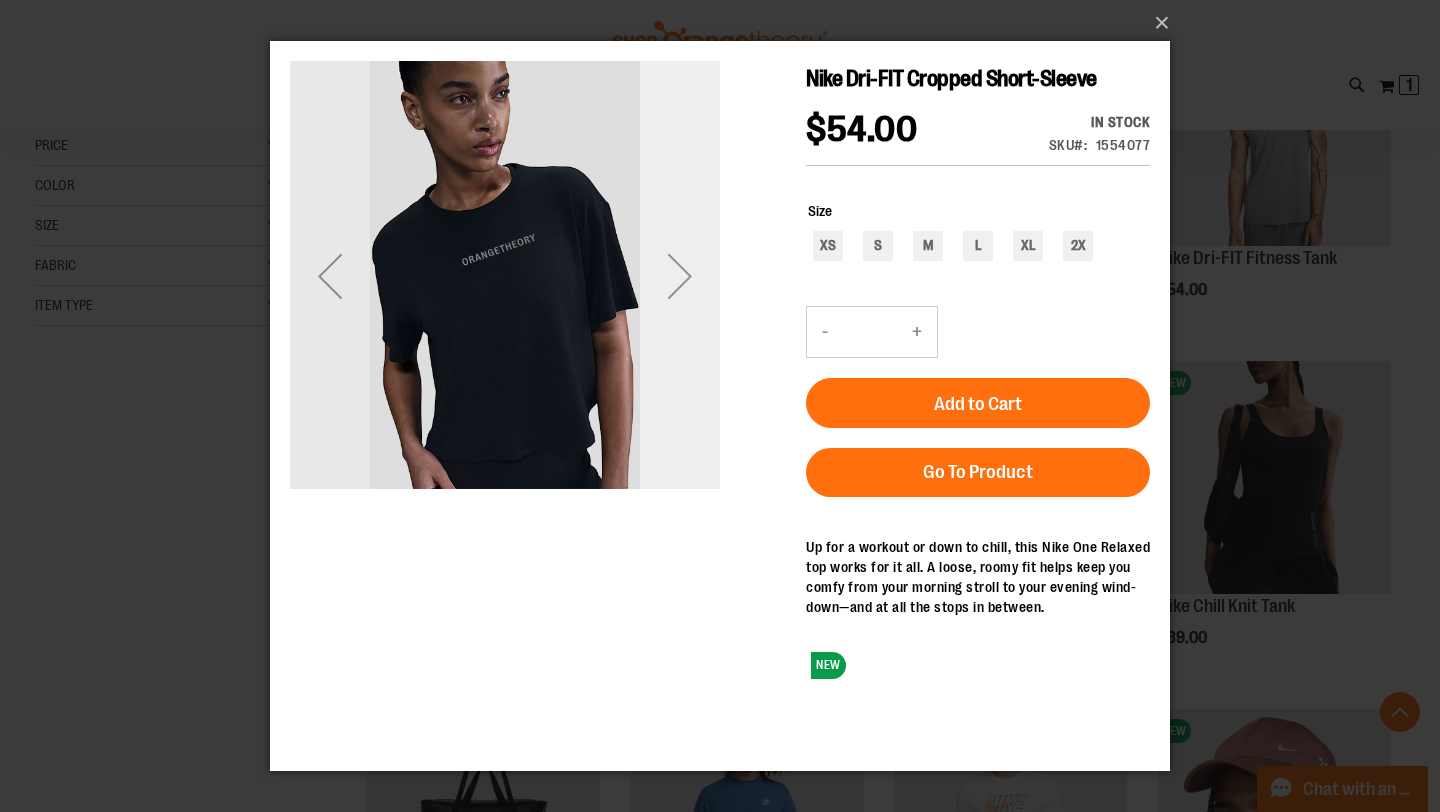 click at bounding box center [680, 276] 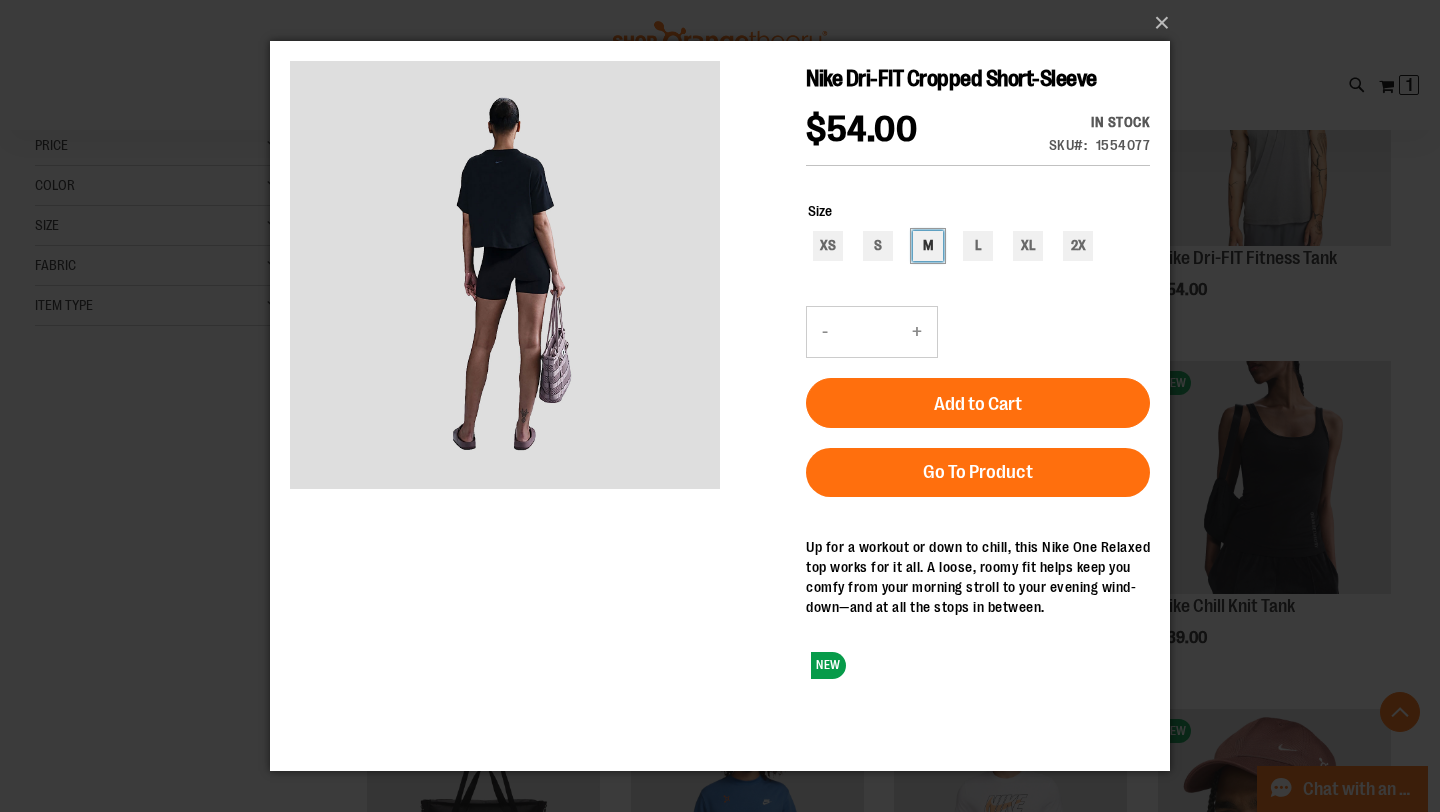 click on "M" at bounding box center (928, 246) 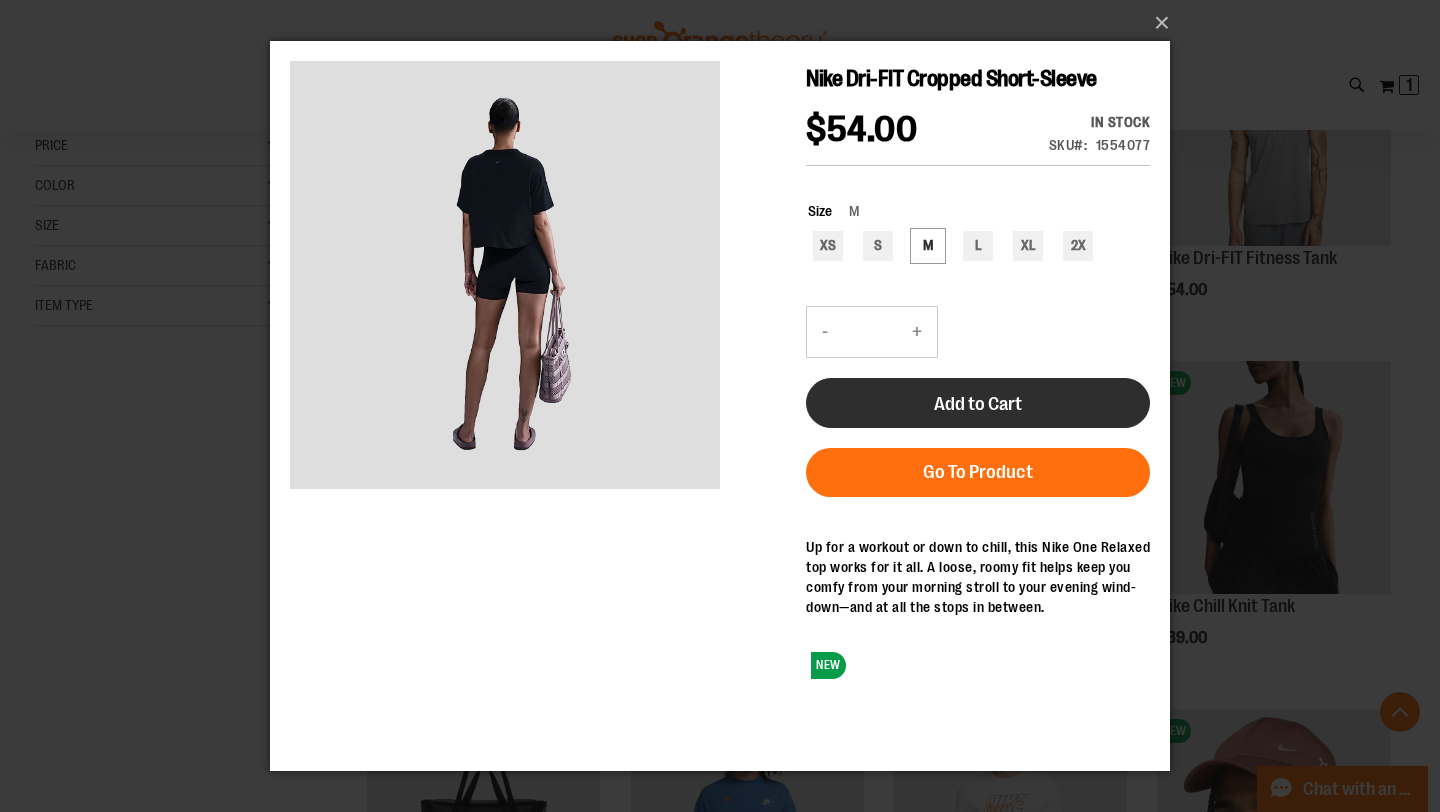 click on "Add to Cart" at bounding box center [978, 404] 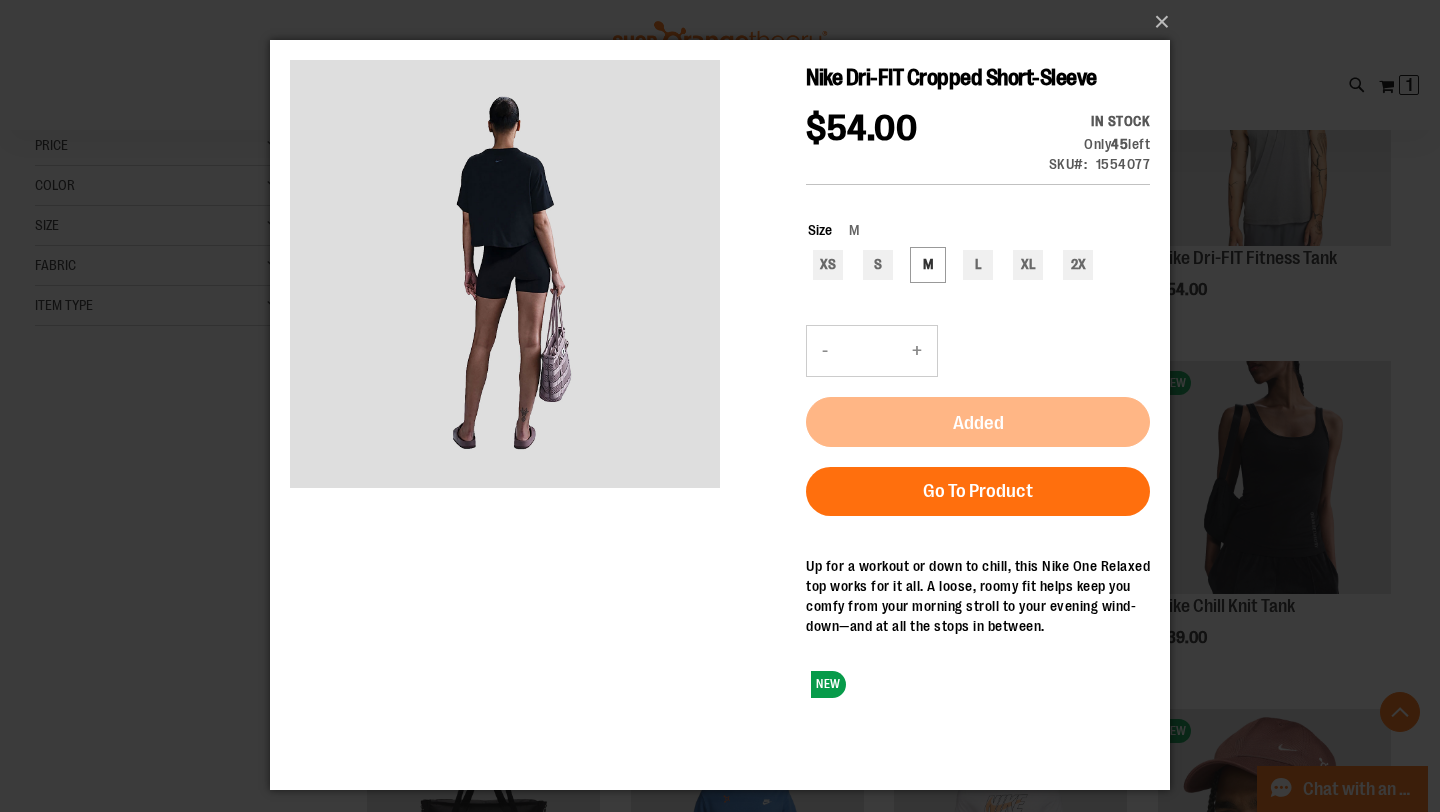 click on "×" at bounding box center [720, 406] 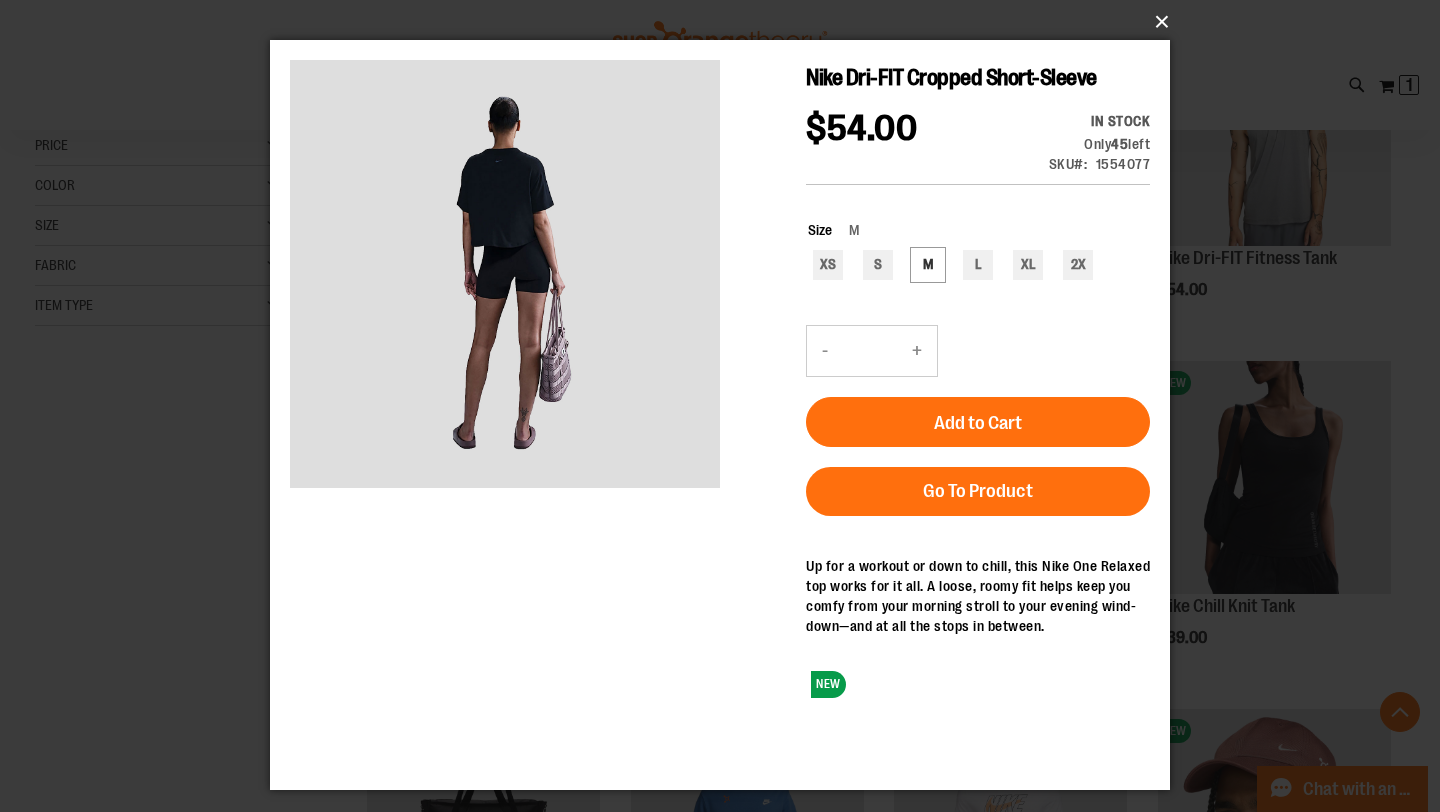 click on "×" at bounding box center [726, 22] 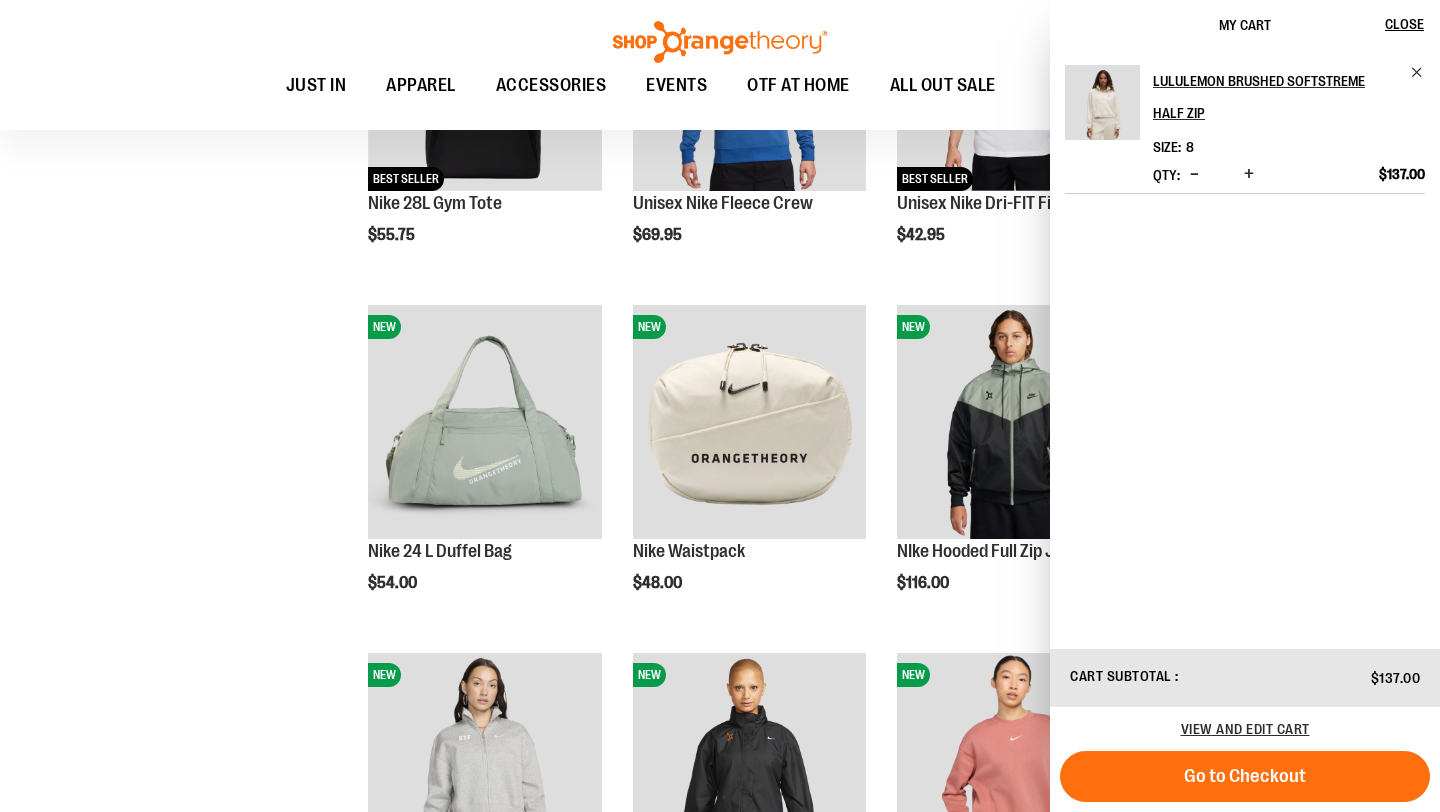 scroll, scrollTop: 1173, scrollLeft: 0, axis: vertical 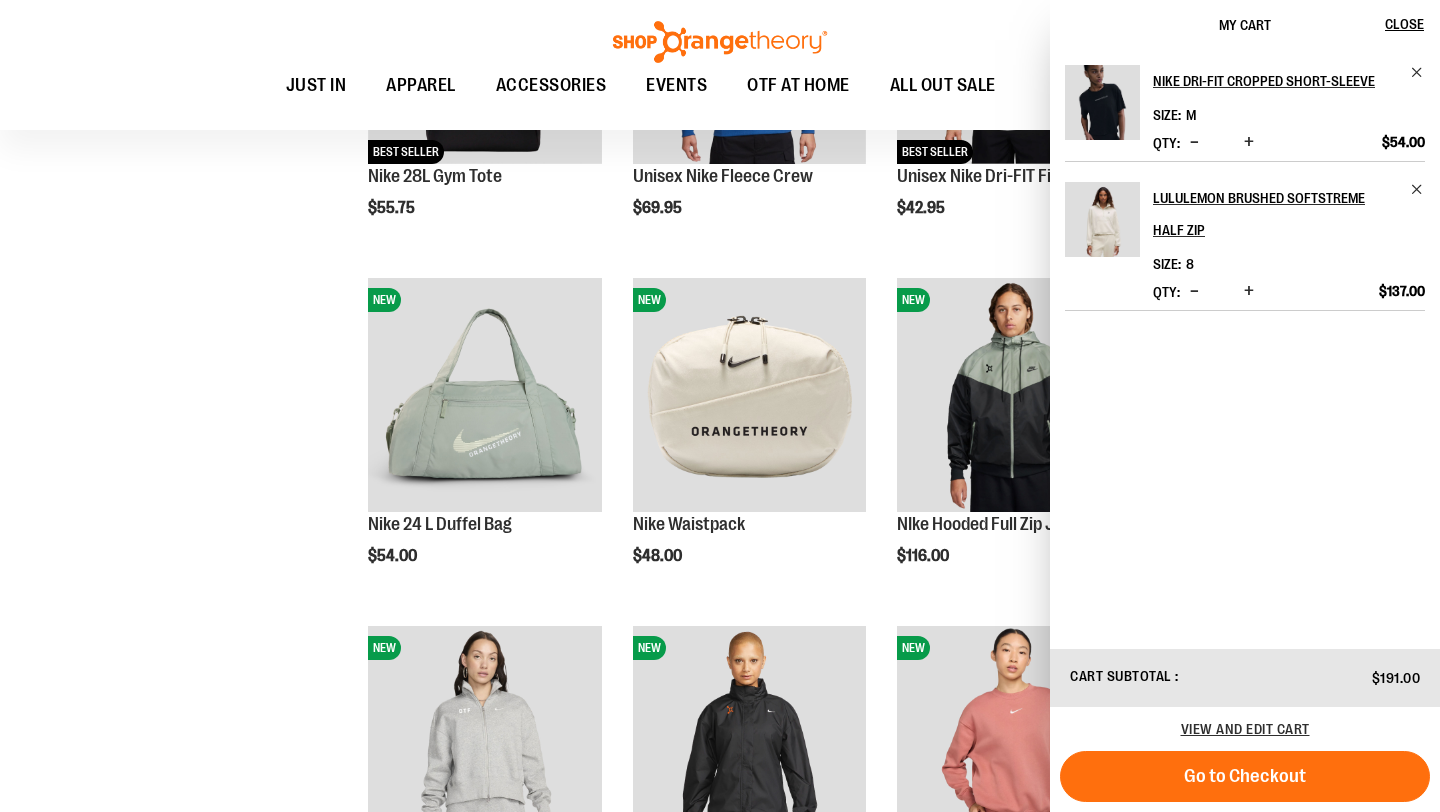 click on "**********" at bounding box center [720, 461] 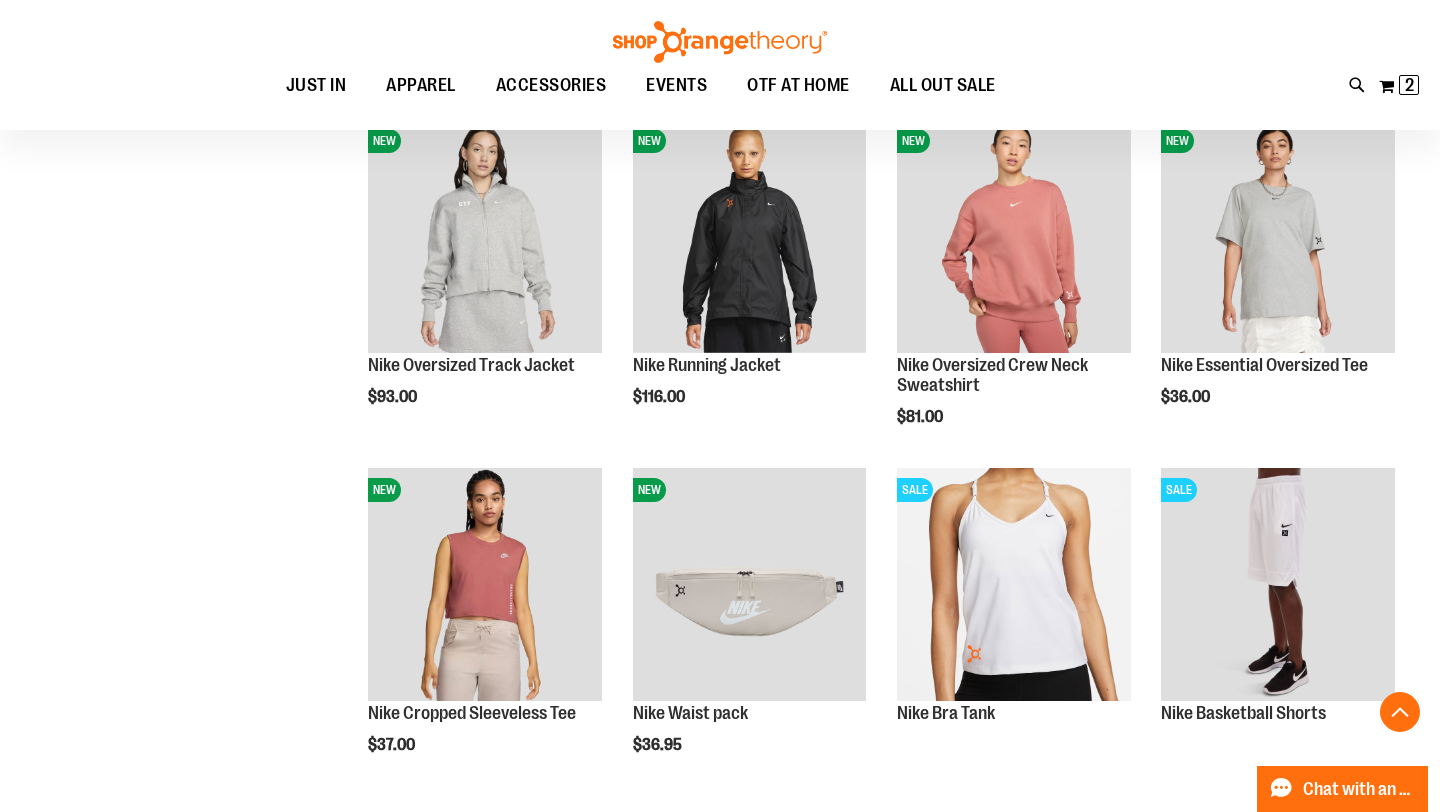 scroll, scrollTop: 1683, scrollLeft: 0, axis: vertical 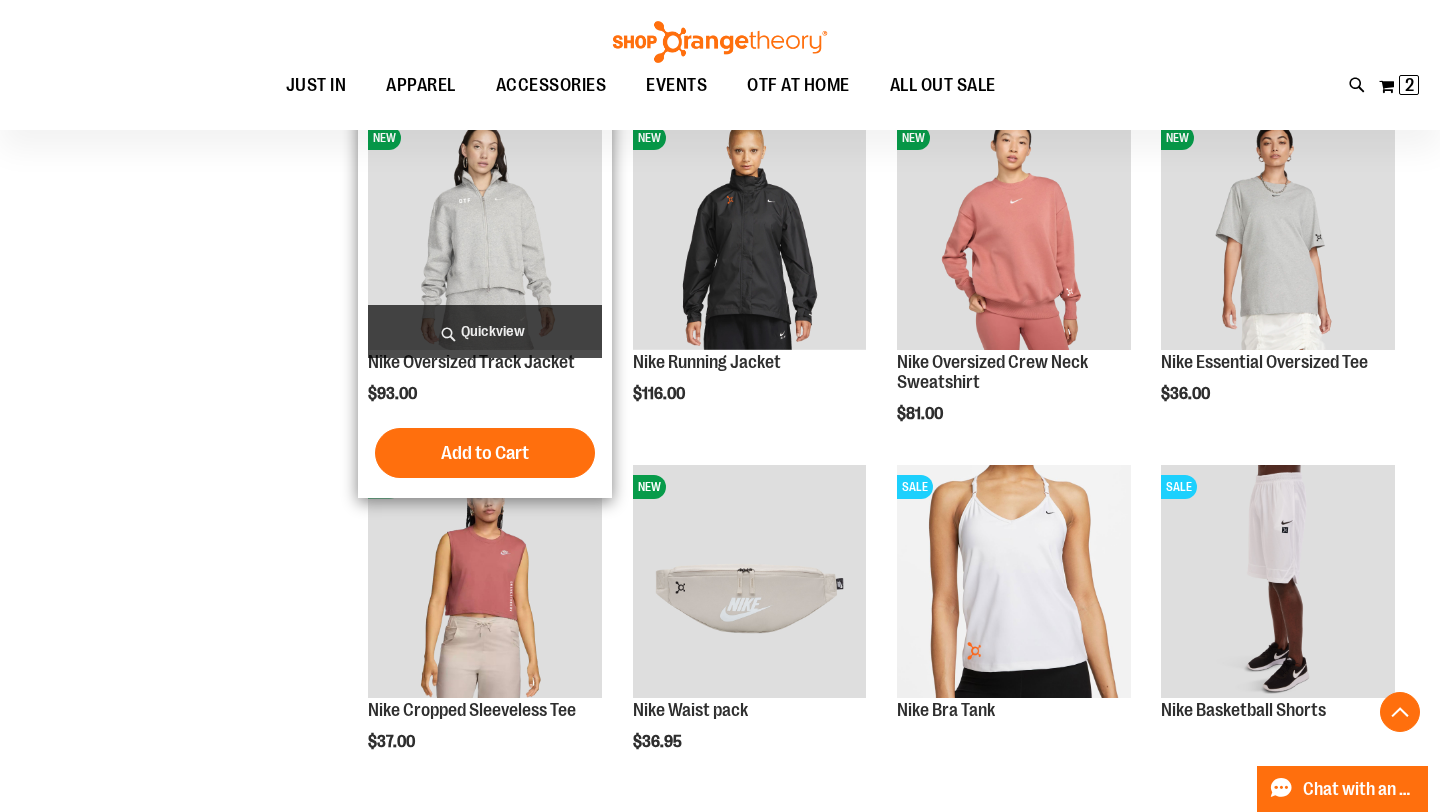 click on "Quickview" at bounding box center [485, 331] 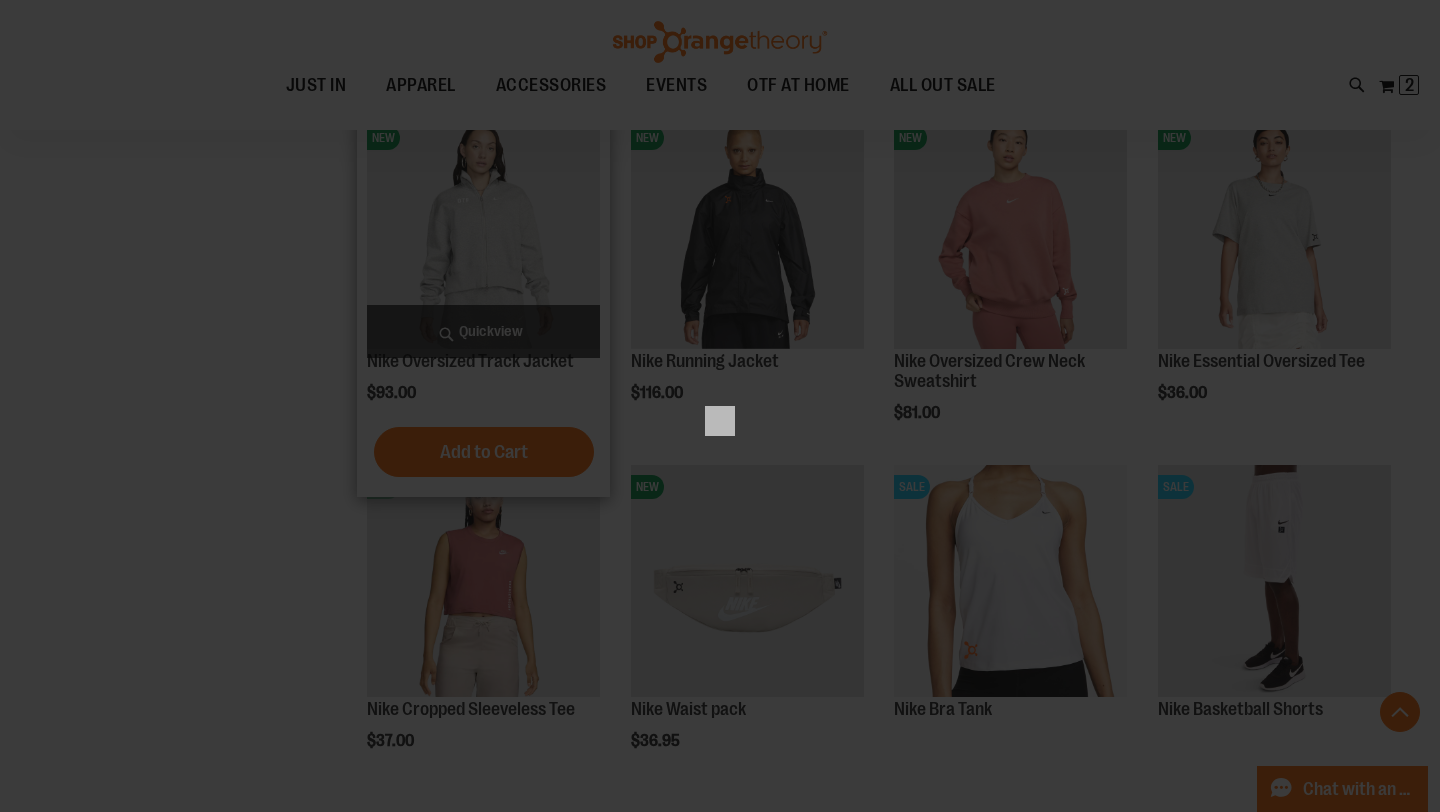 scroll, scrollTop: 0, scrollLeft: 0, axis: both 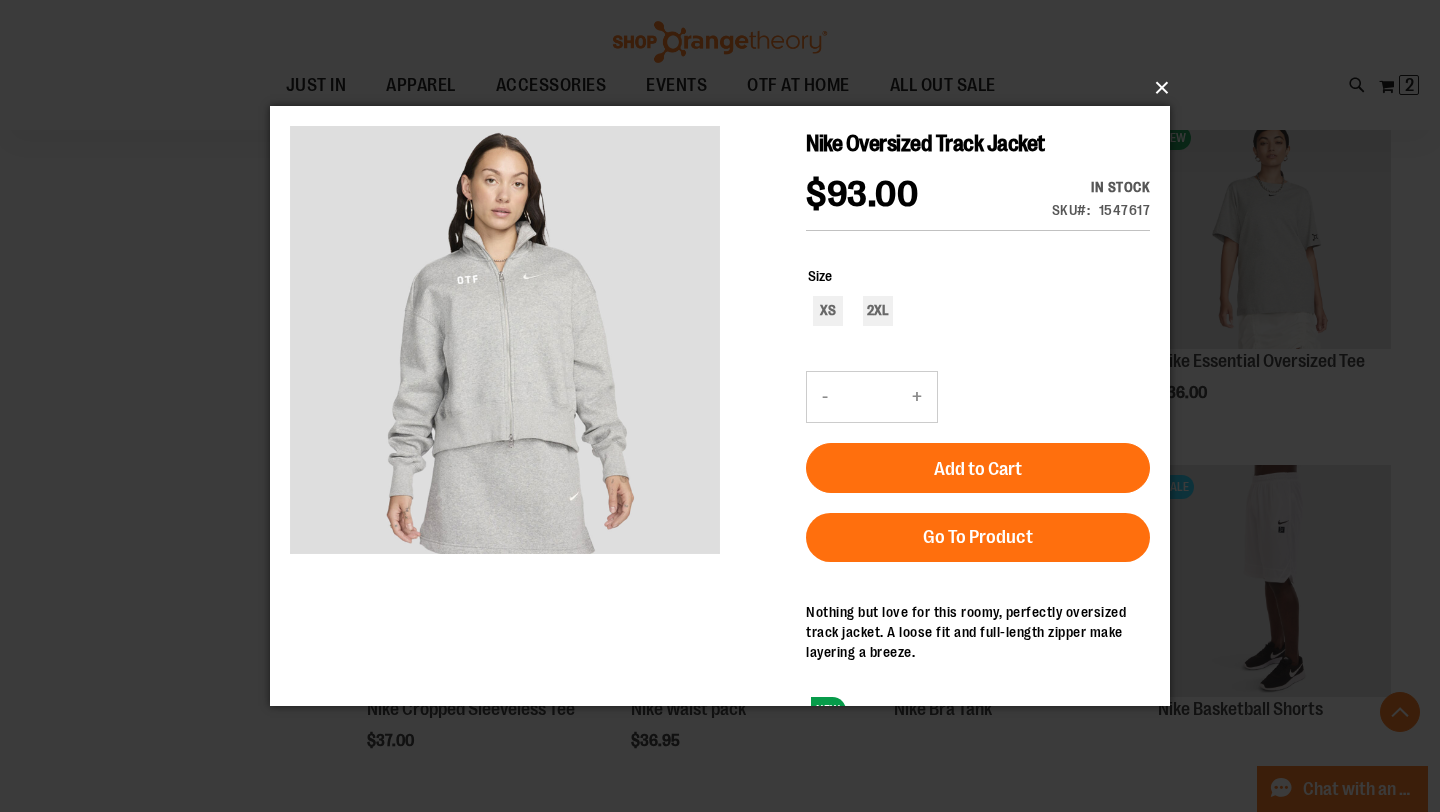 click on "×" at bounding box center [720, 406] 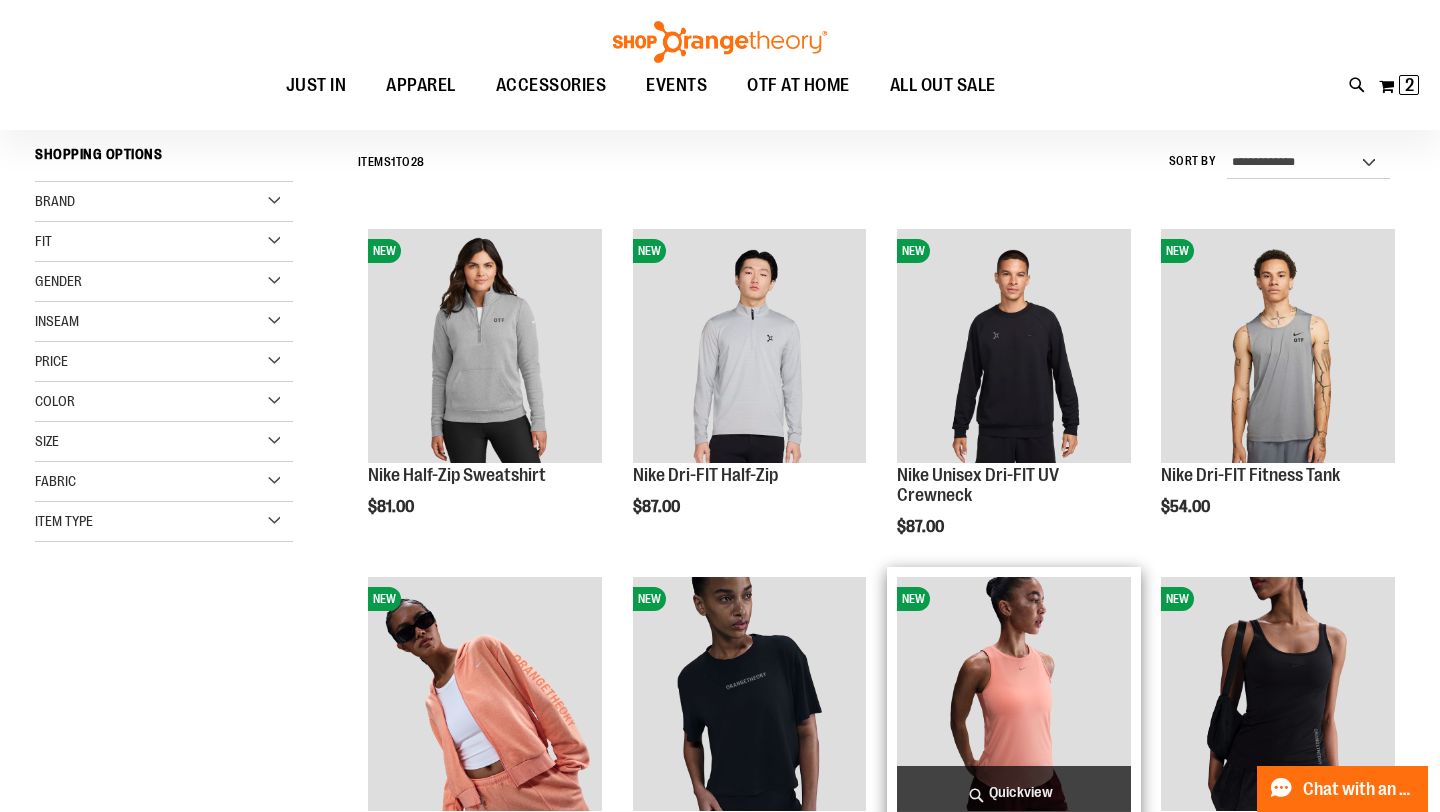 scroll, scrollTop: 173, scrollLeft: 0, axis: vertical 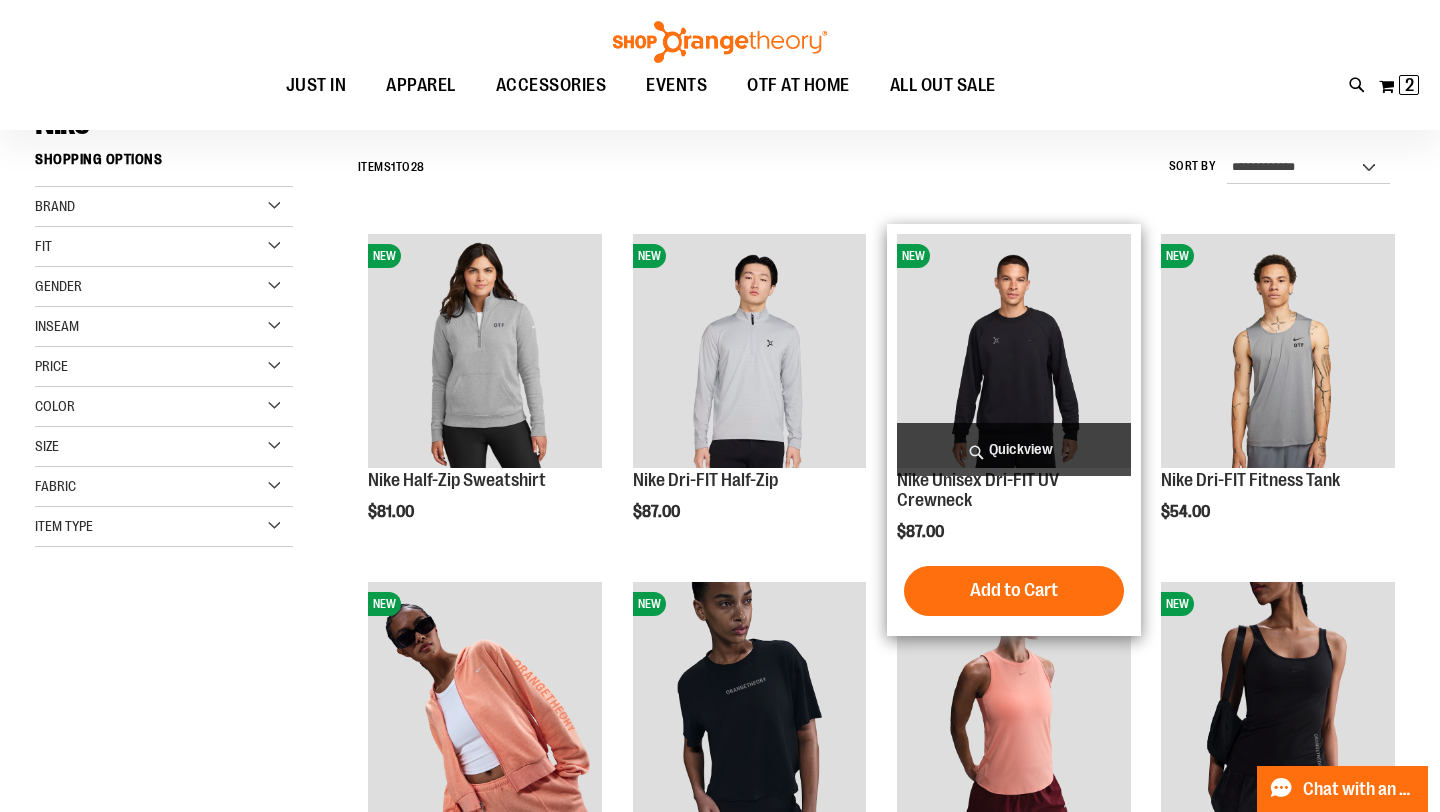click at bounding box center (1014, 351) 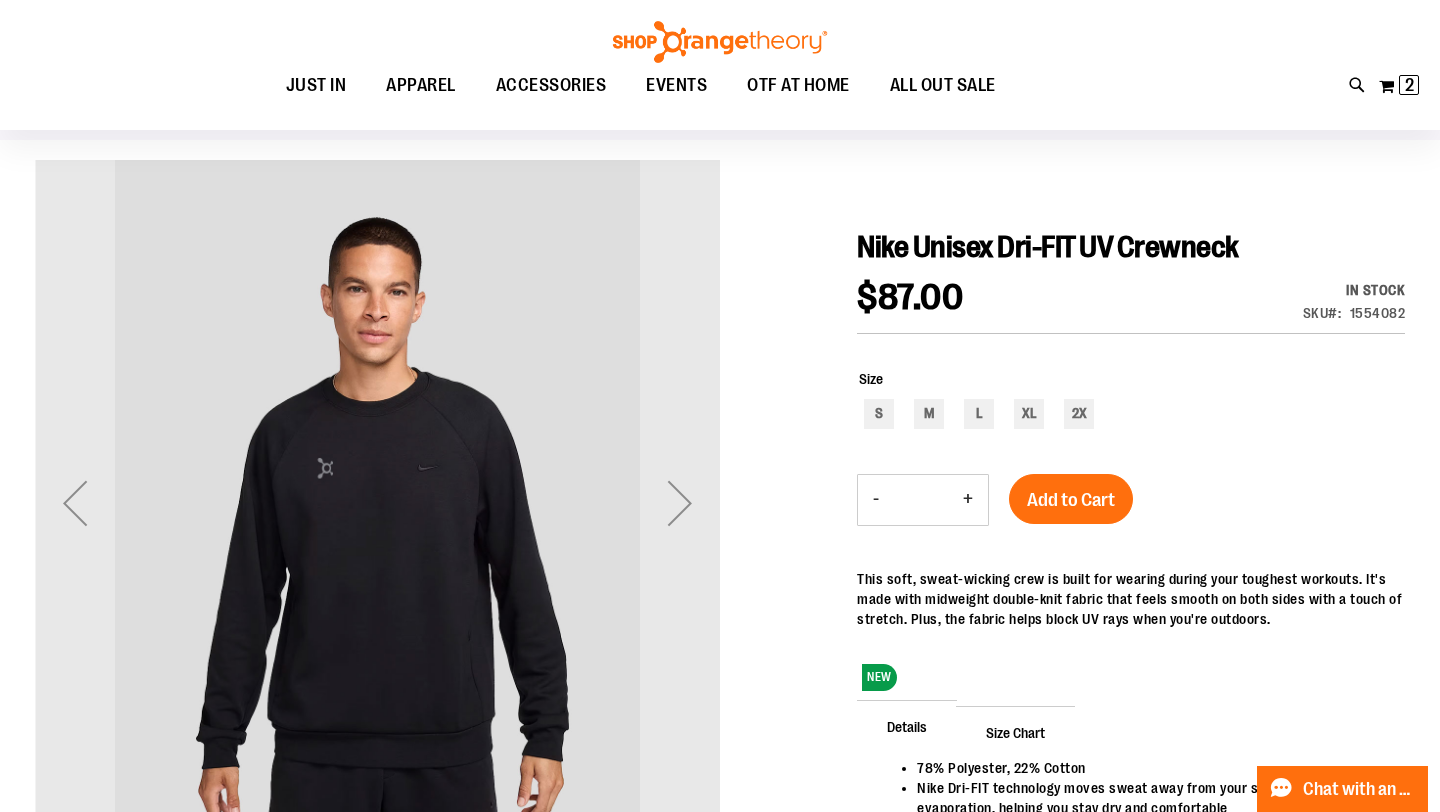 scroll, scrollTop: 181, scrollLeft: 0, axis: vertical 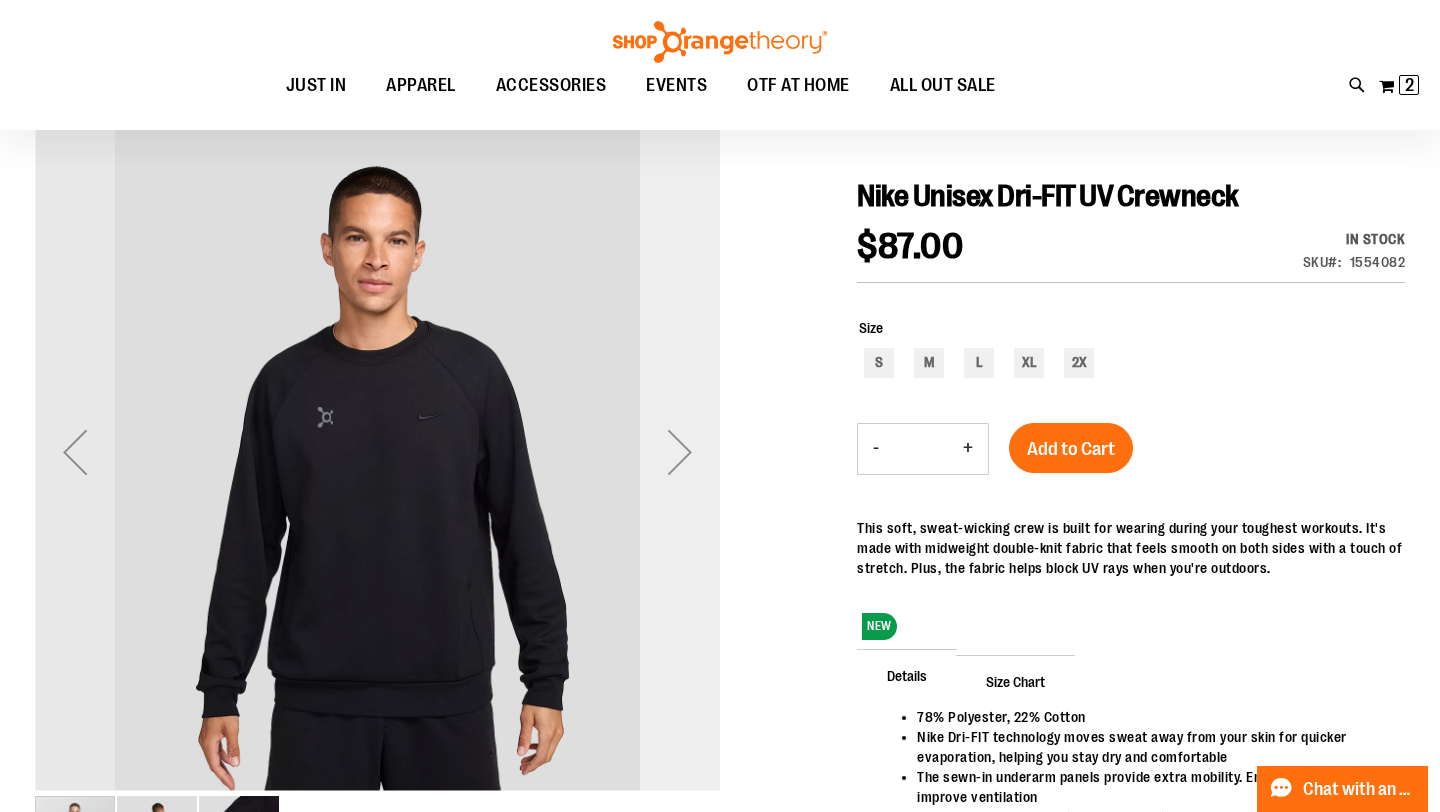 type on "**********" 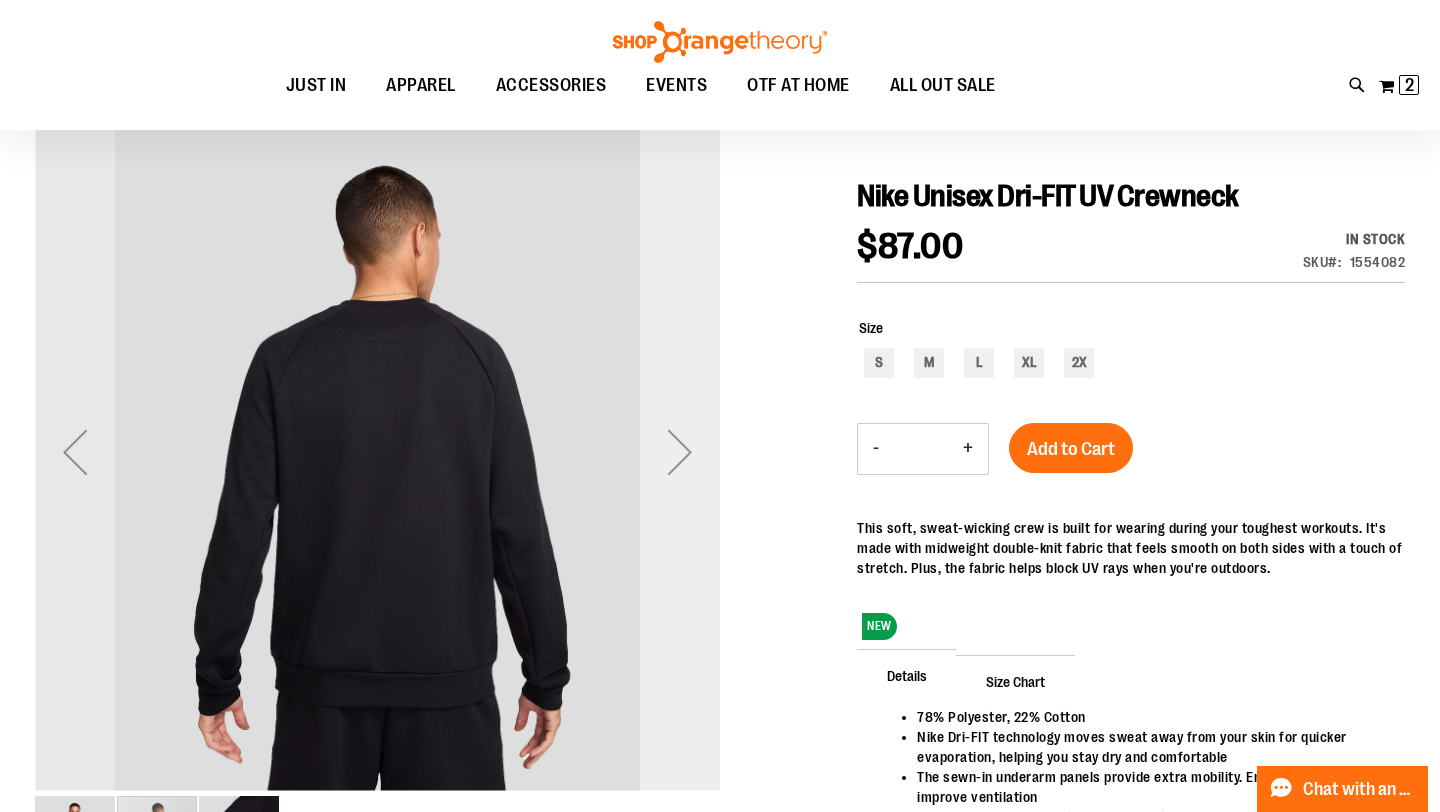 click at bounding box center [680, 451] 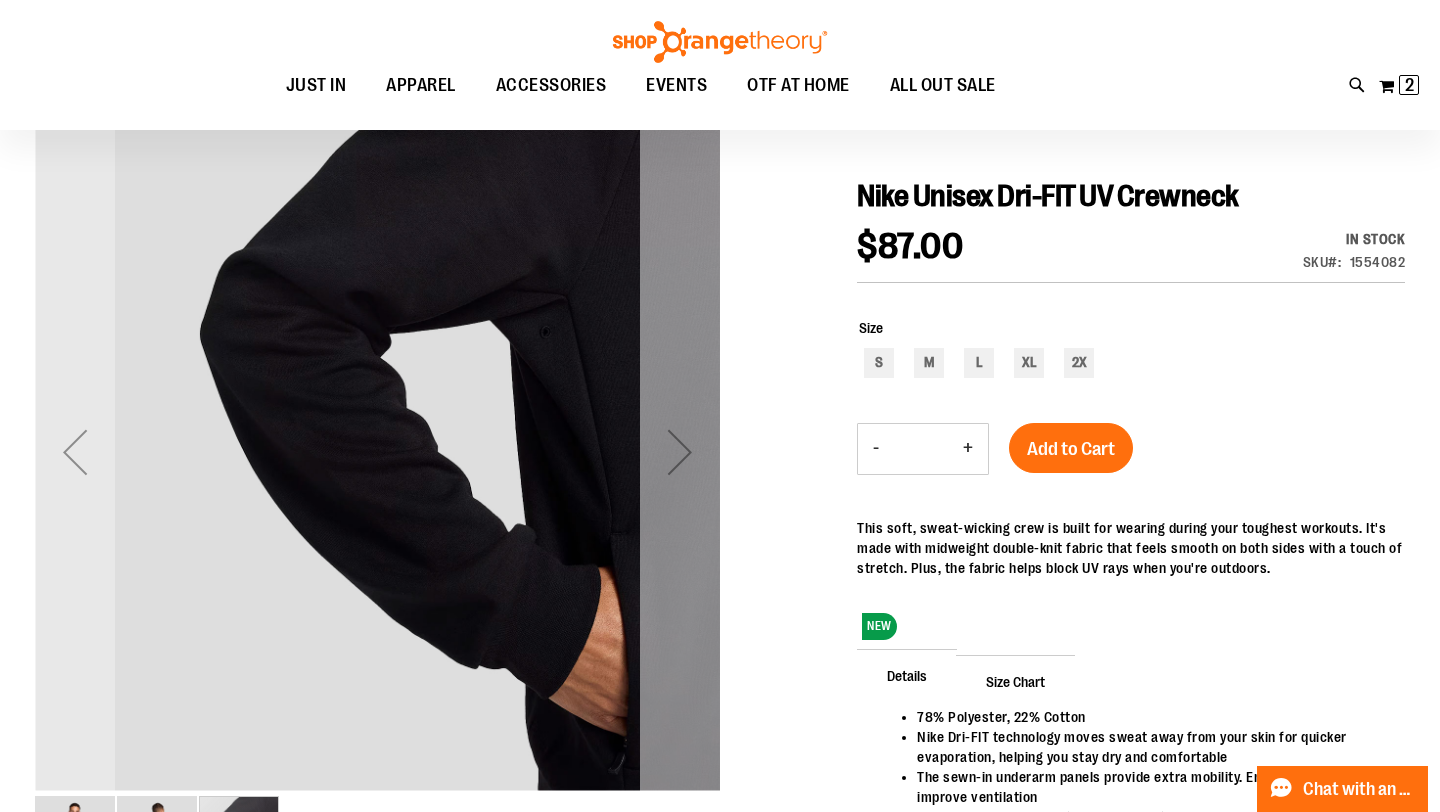 click at bounding box center [680, 451] 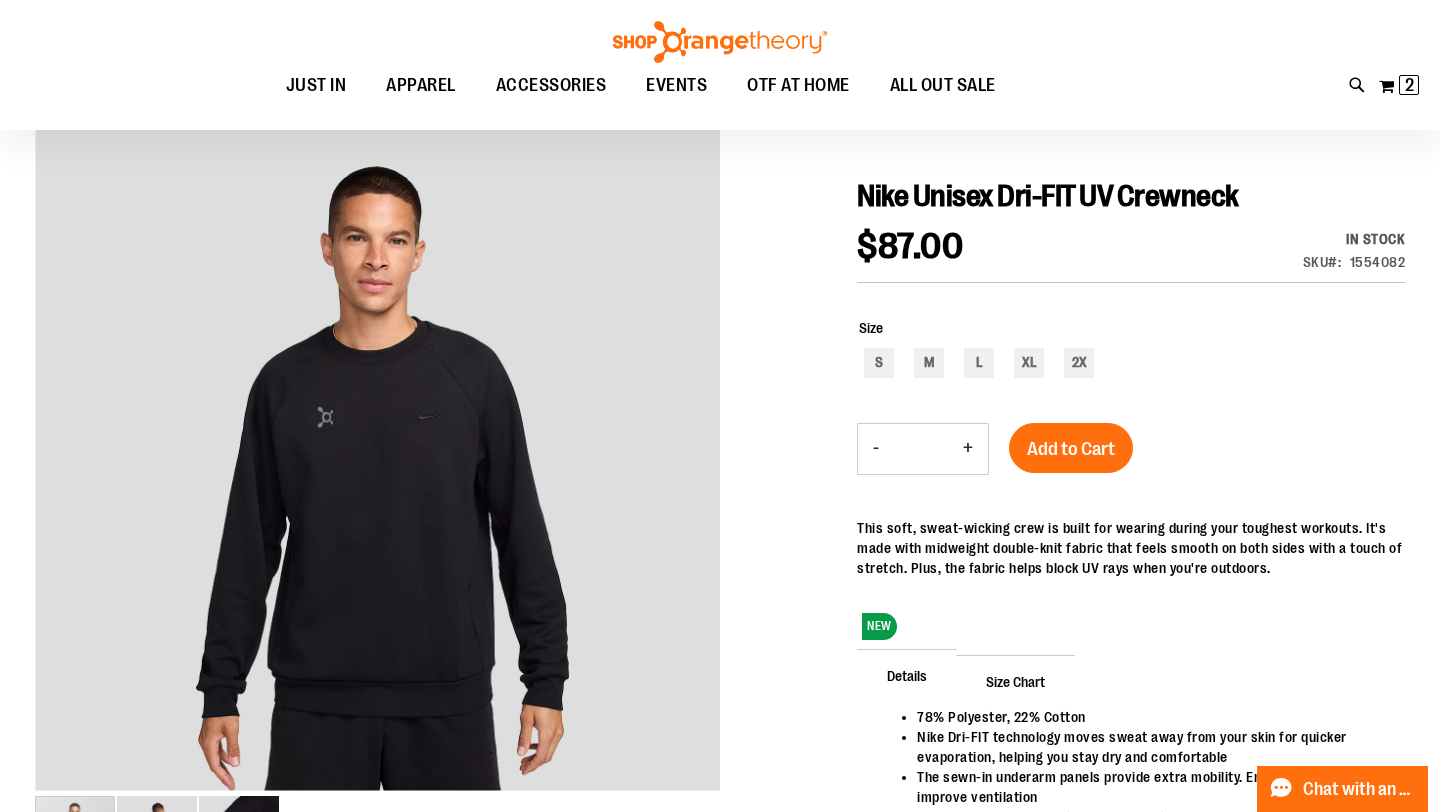 click on "Toggle Nav
Search
Popular Suggestions
Advanced Search" at bounding box center [720, 65] 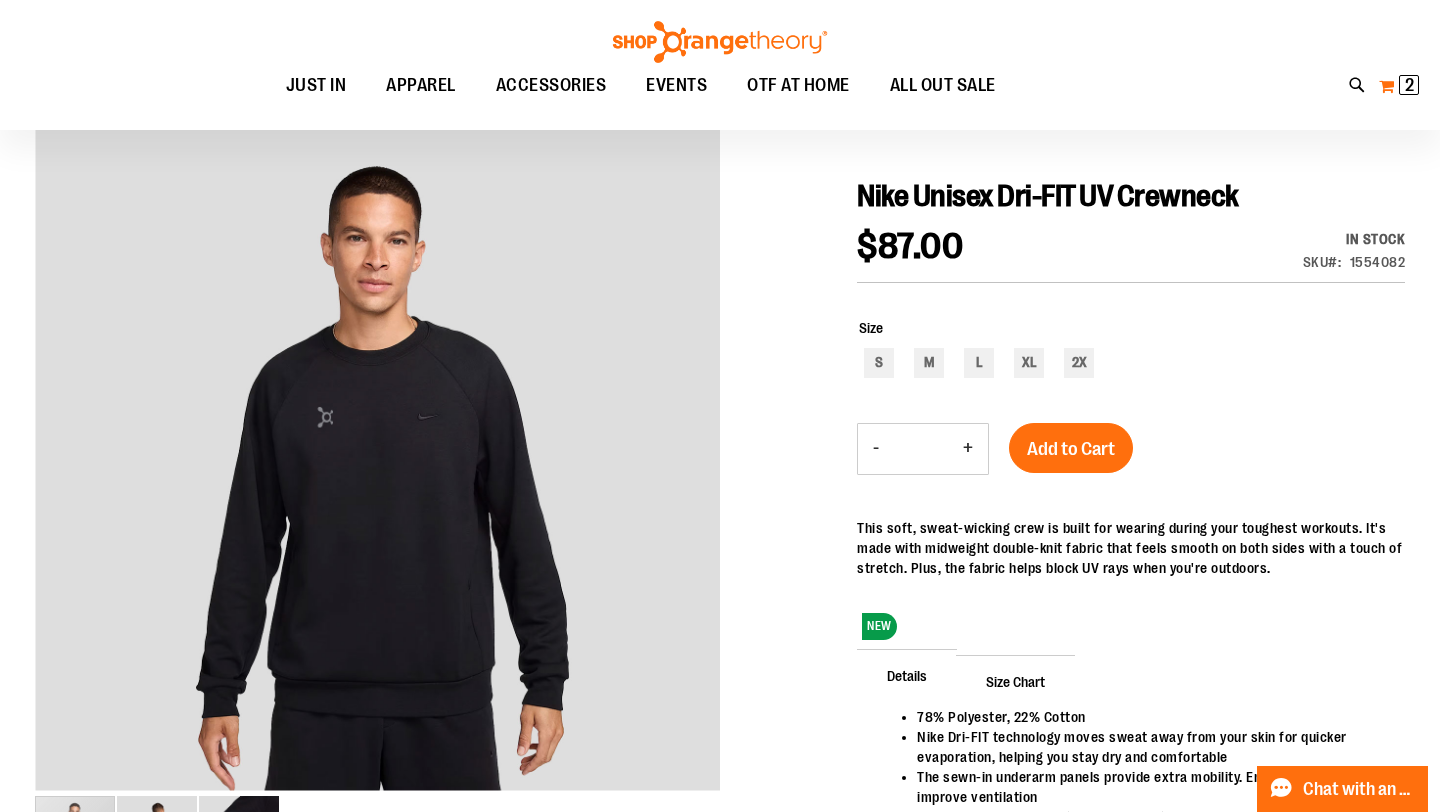 click on "My Cart
2
2
items" at bounding box center (1399, 86) 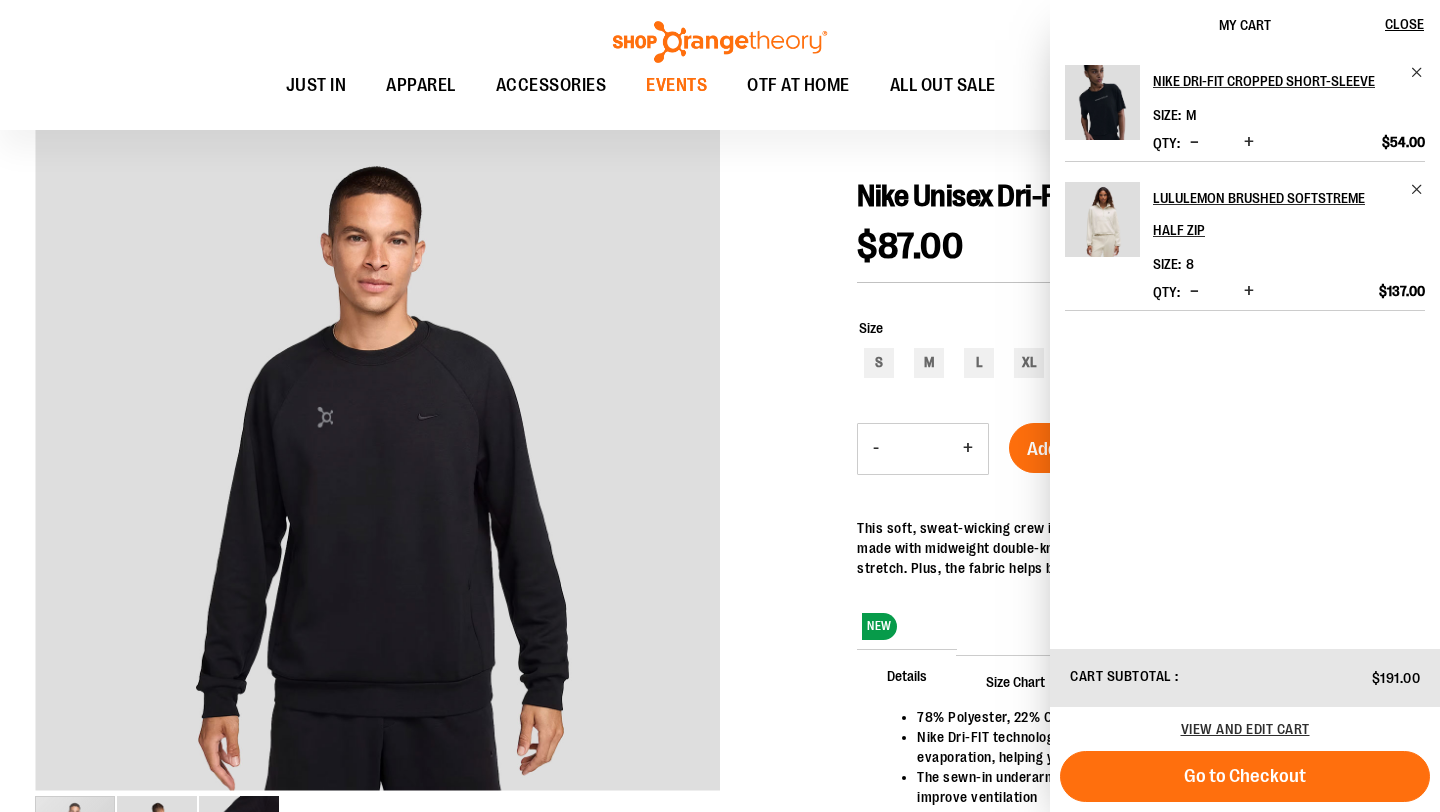 scroll, scrollTop: 0, scrollLeft: 0, axis: both 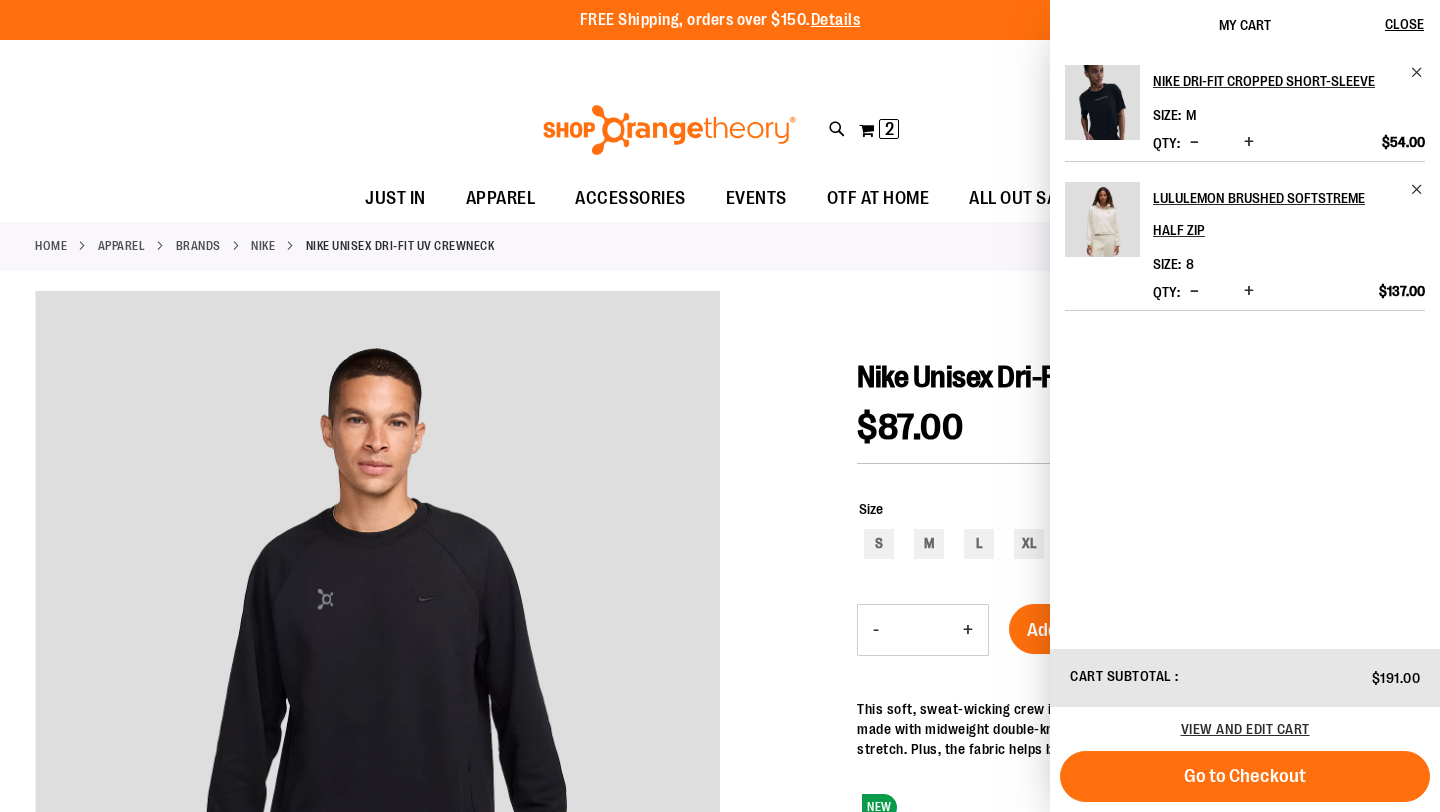 click on "Tracking Info
Sign In
Return to Procurement
Create an Account" at bounding box center (720, 61) 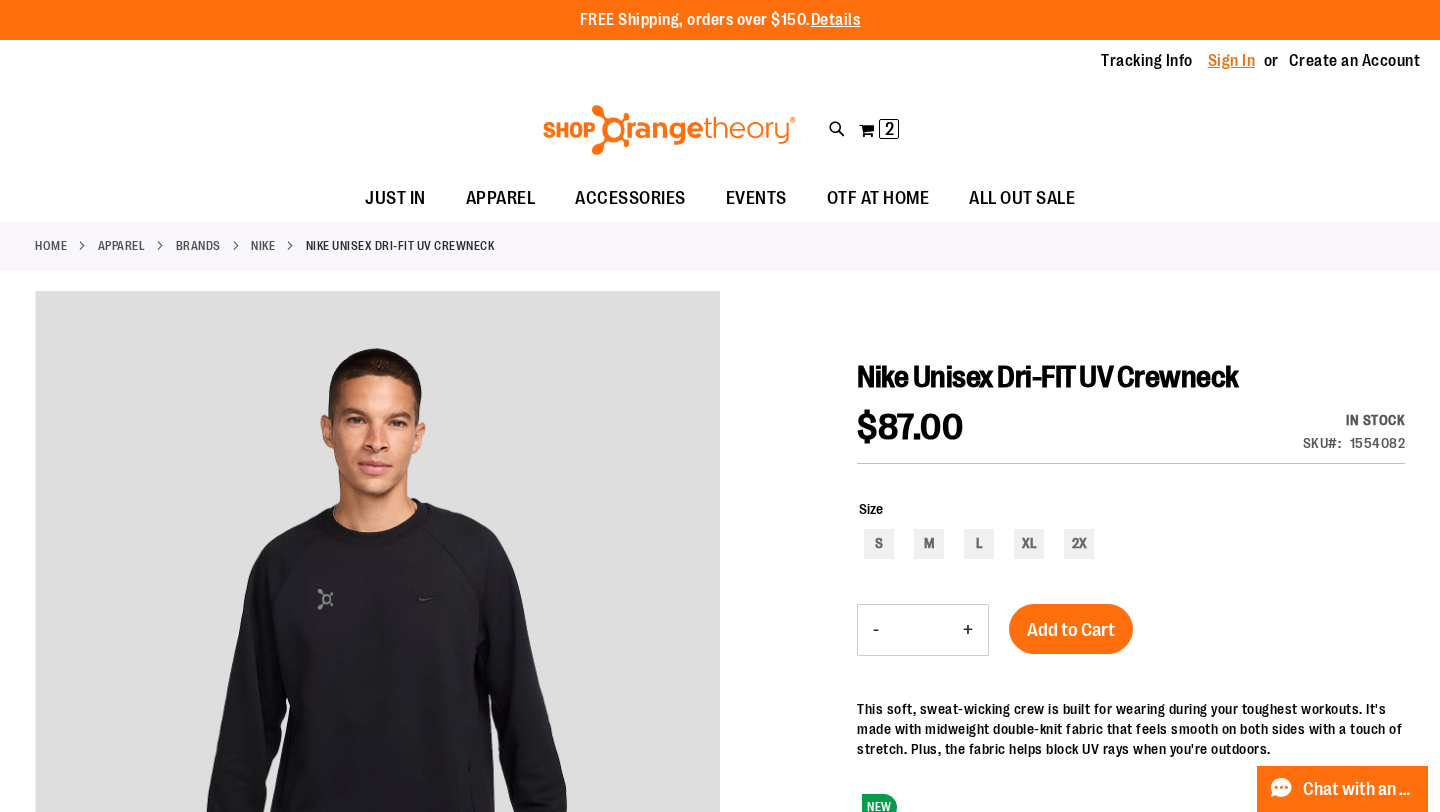 click on "Sign In" at bounding box center (1232, 61) 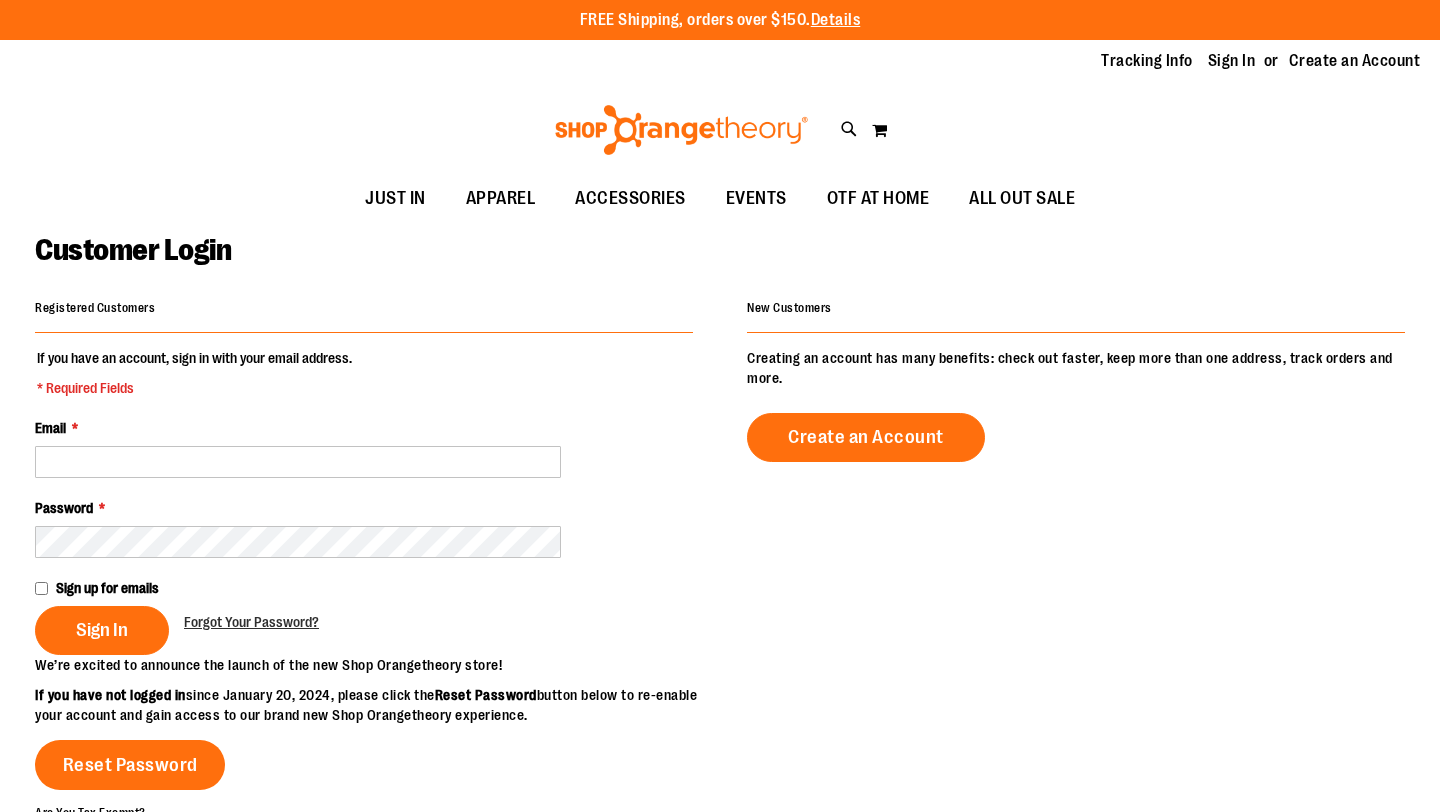 scroll, scrollTop: 0, scrollLeft: 0, axis: both 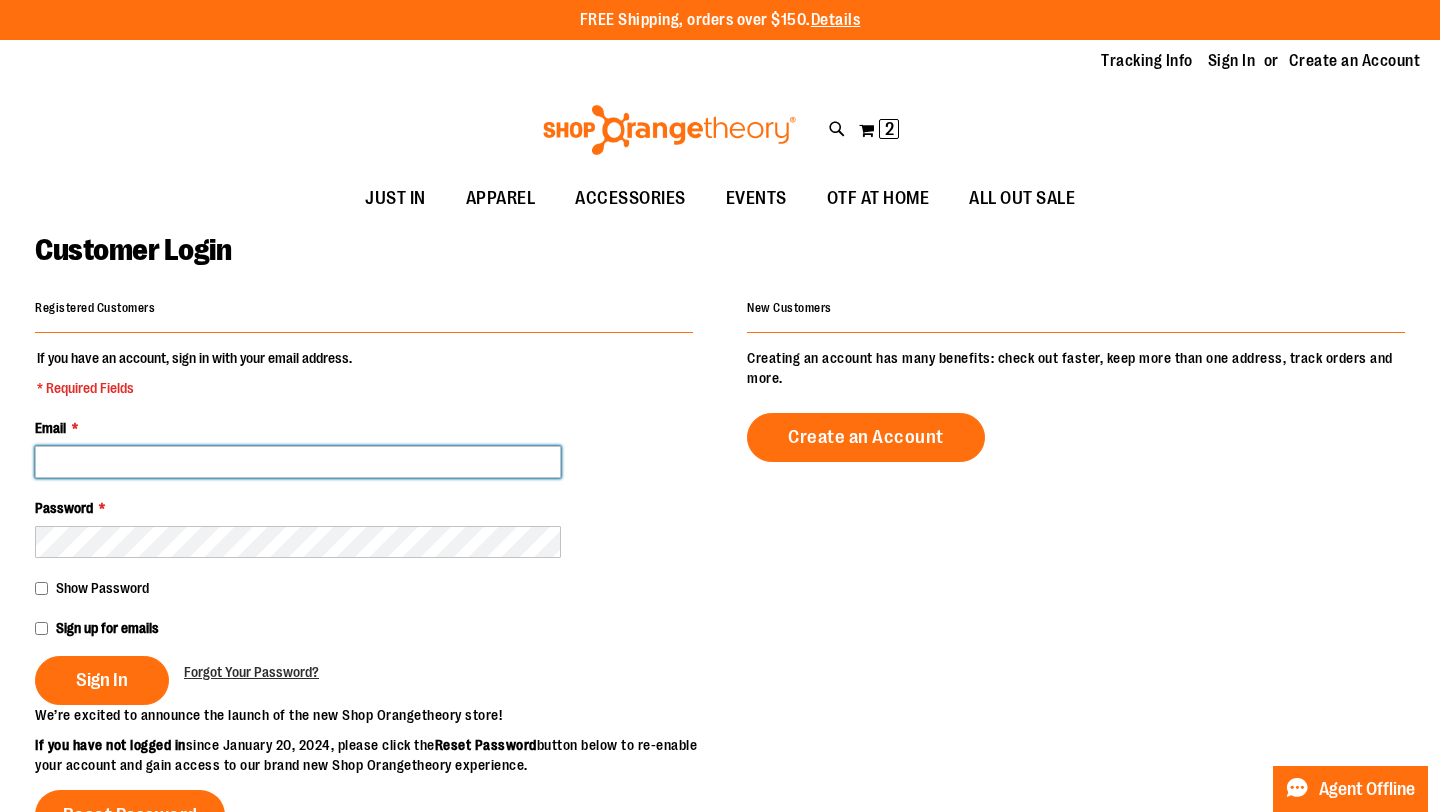 type on "**********" 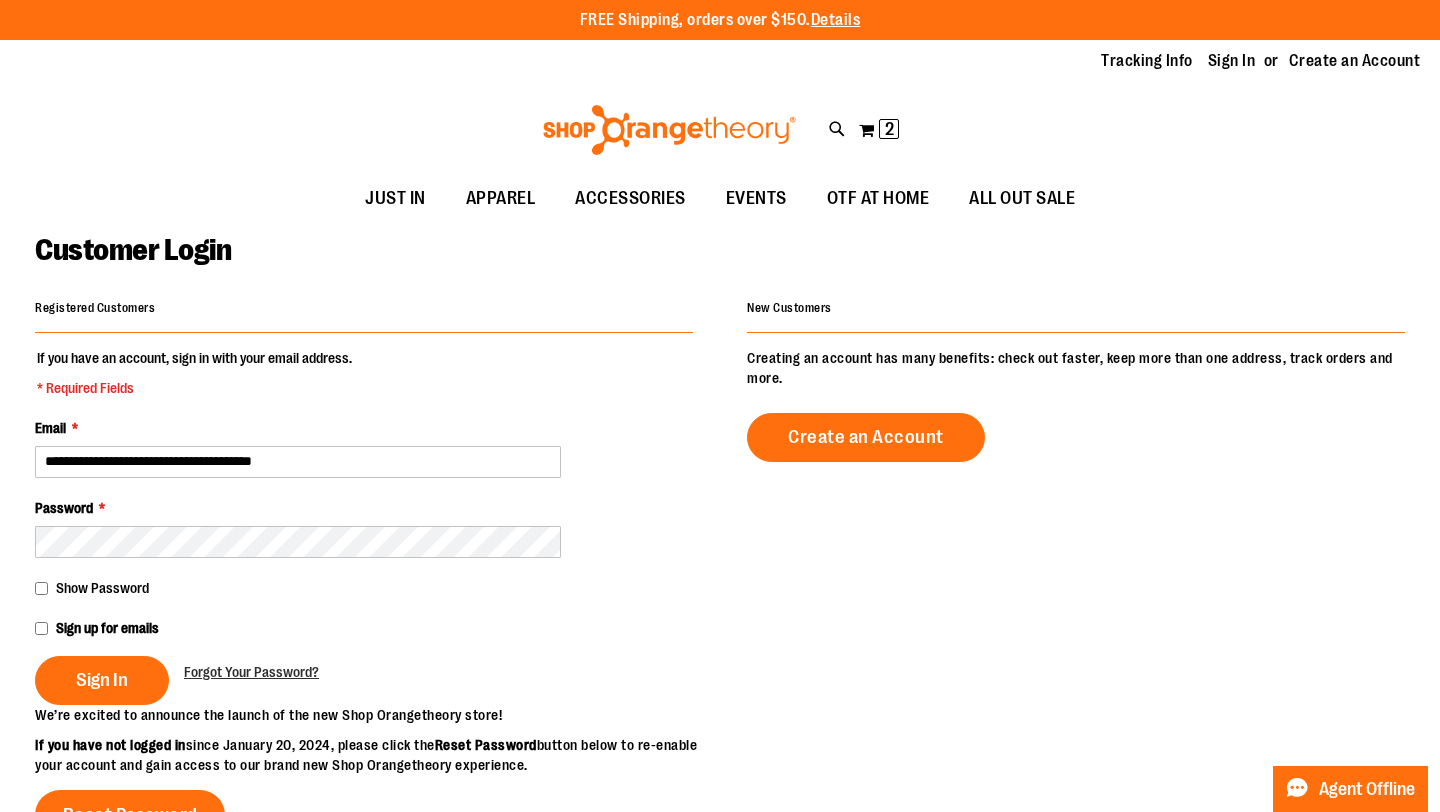 click on "**********" at bounding box center [298, 462] 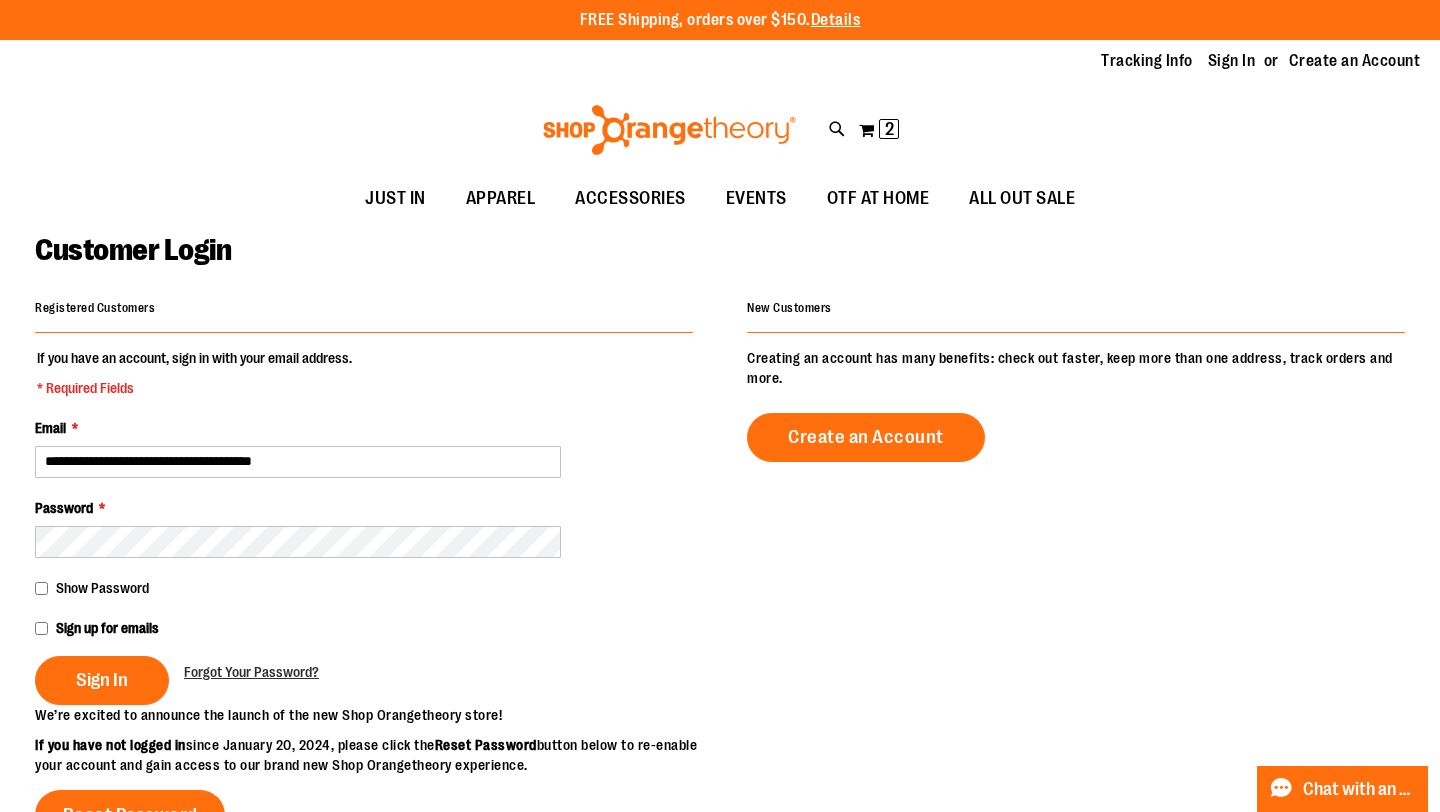 type on "**********" 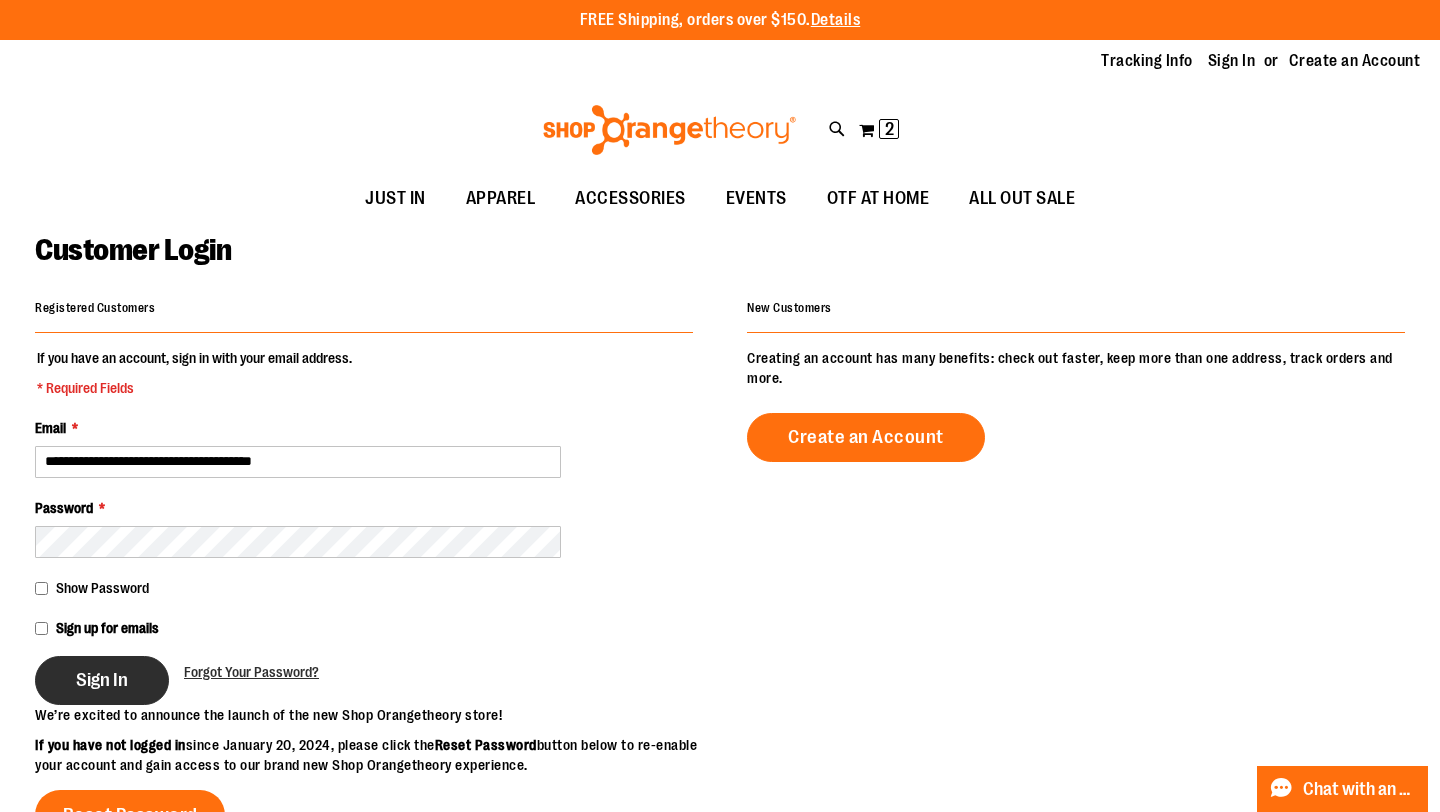 click on "Sign In" at bounding box center (102, 680) 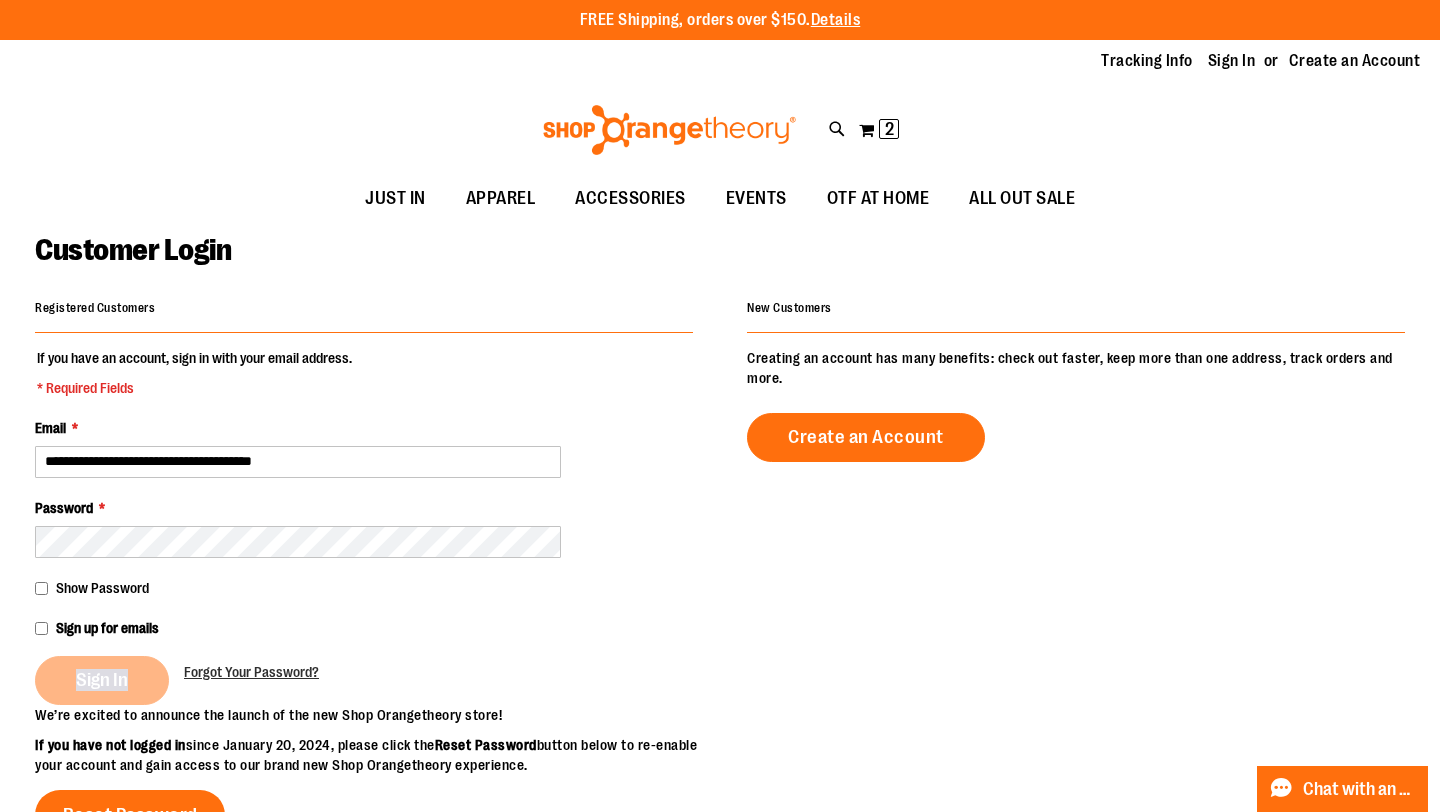 drag, startPoint x: 93, startPoint y: 713, endPoint x: 391, endPoint y: 688, distance: 299.0468 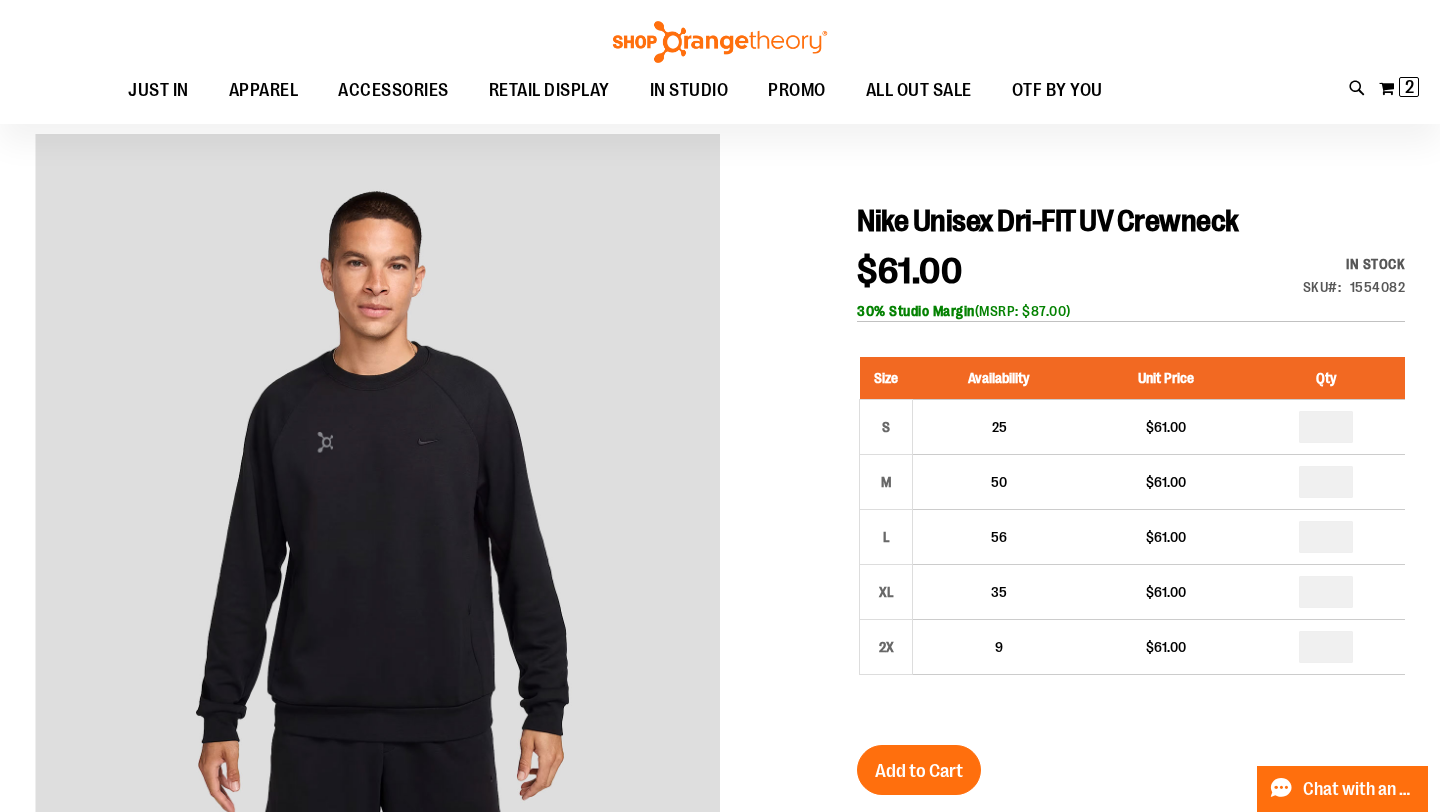 scroll, scrollTop: 152, scrollLeft: 0, axis: vertical 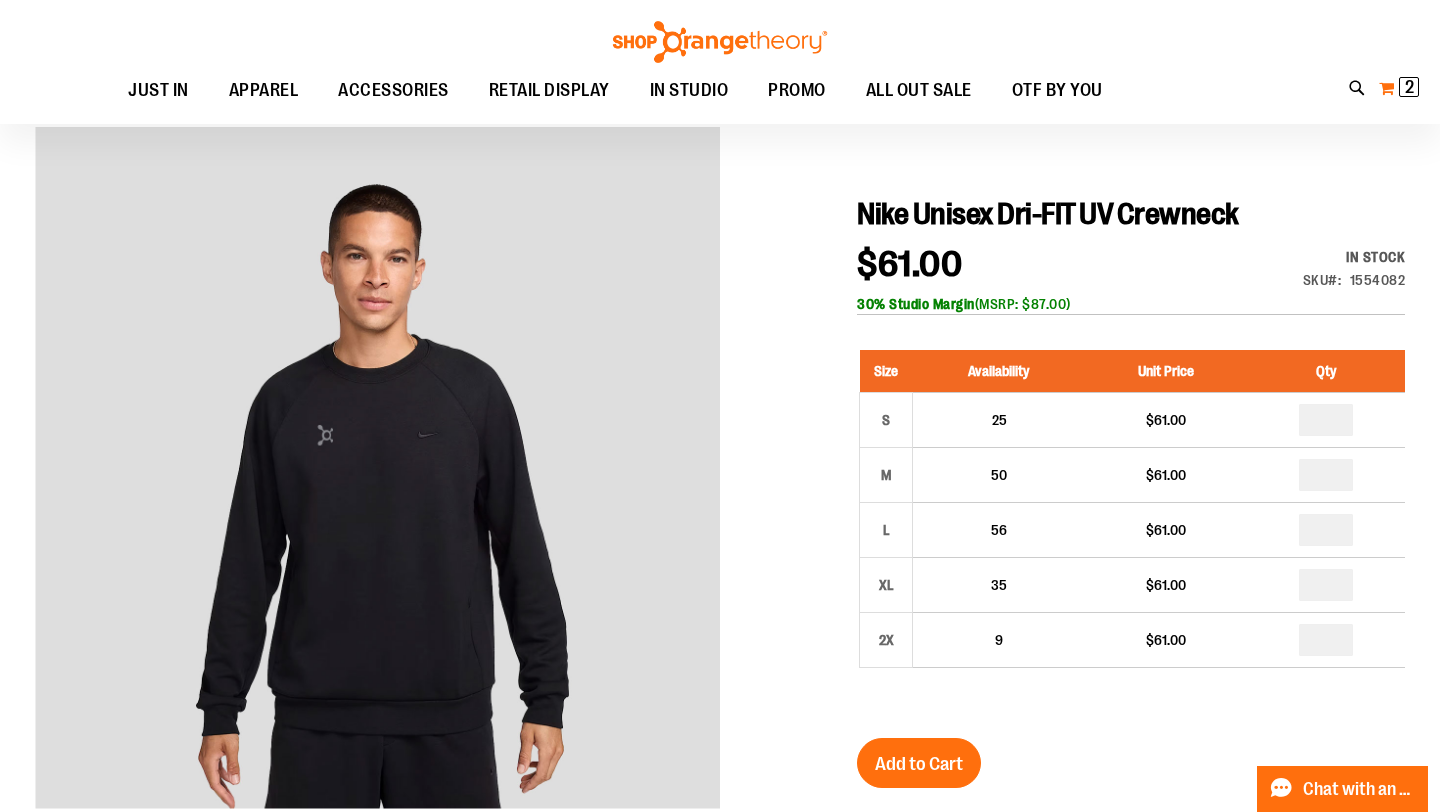 type on "**********" 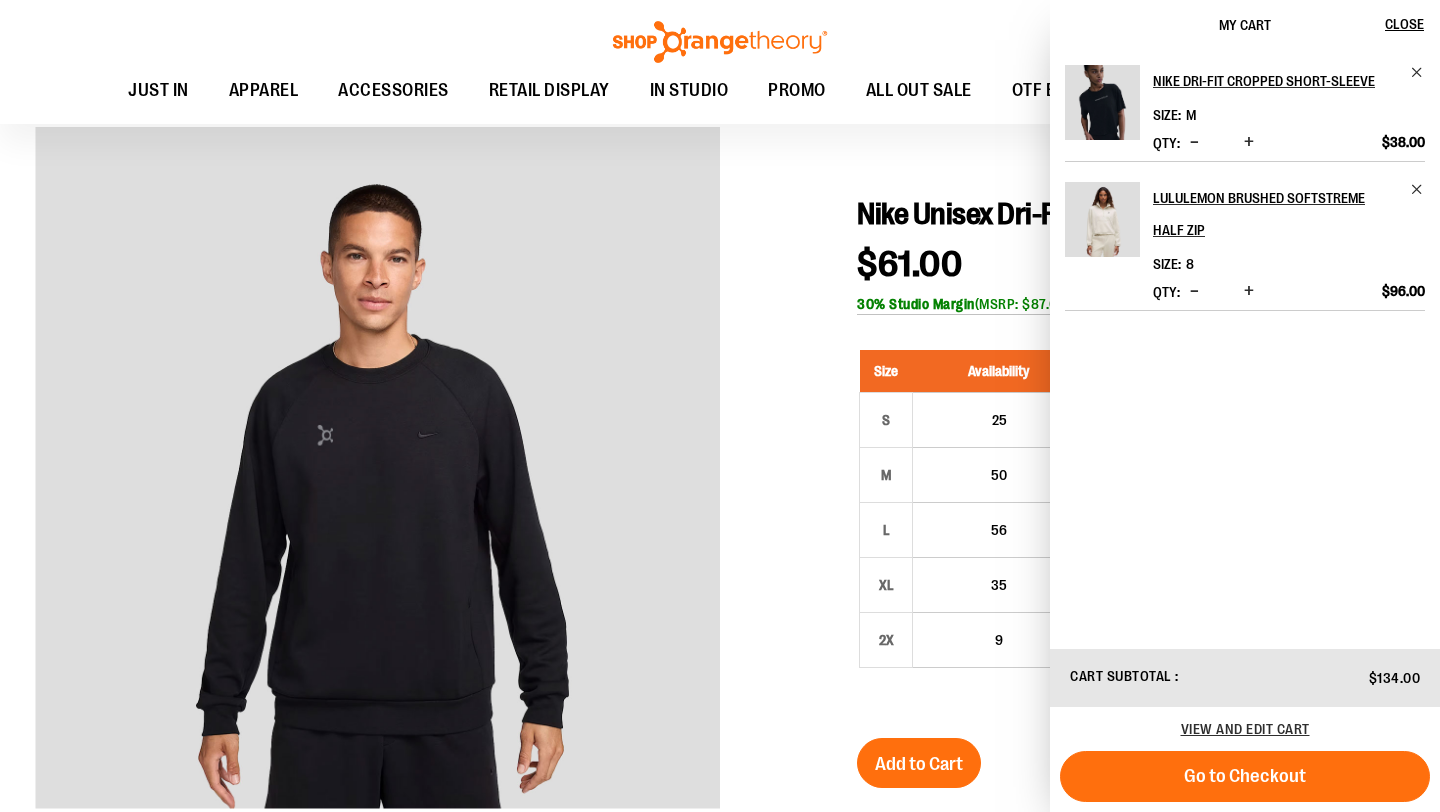 scroll, scrollTop: 177, scrollLeft: 0, axis: vertical 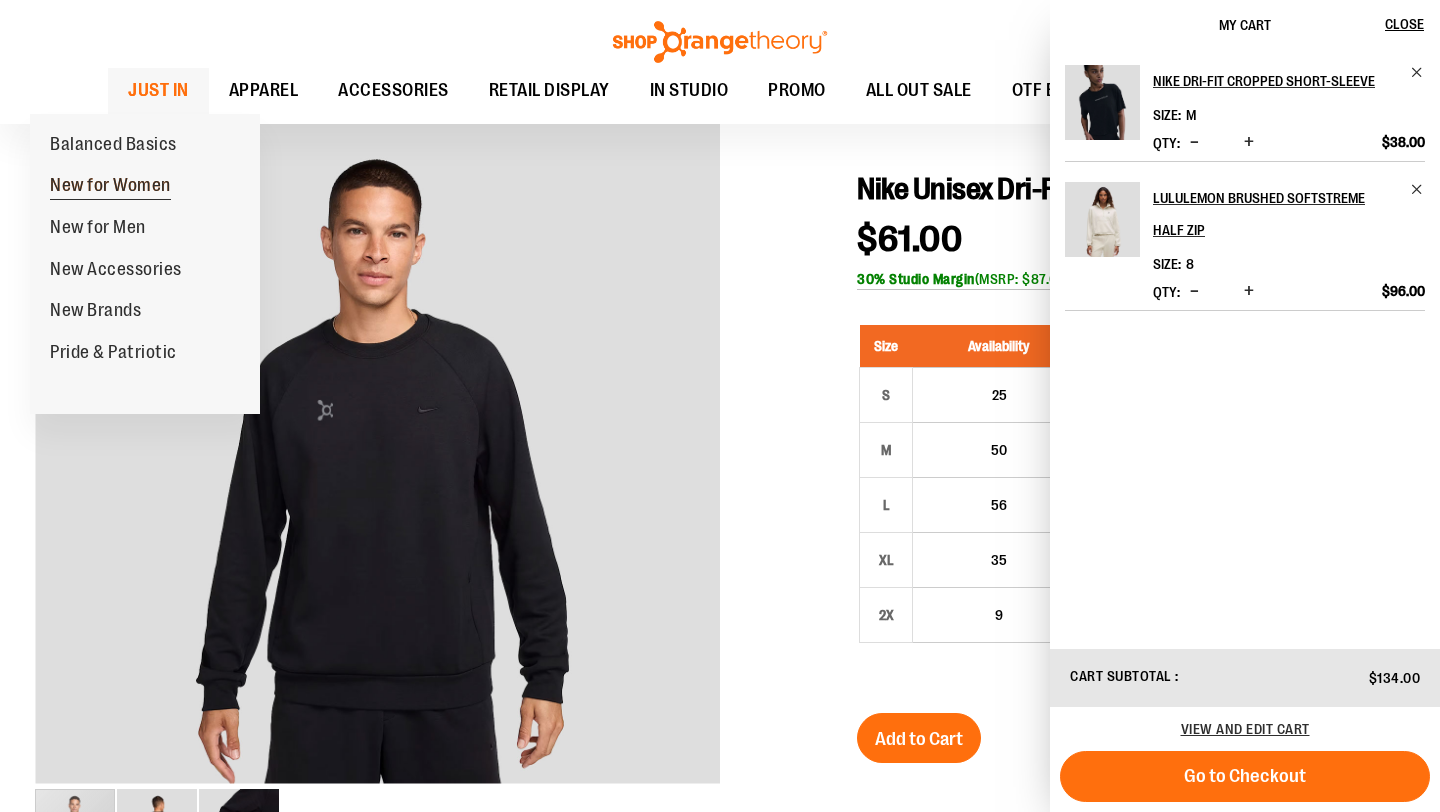 click on "New for Women" at bounding box center [110, 187] 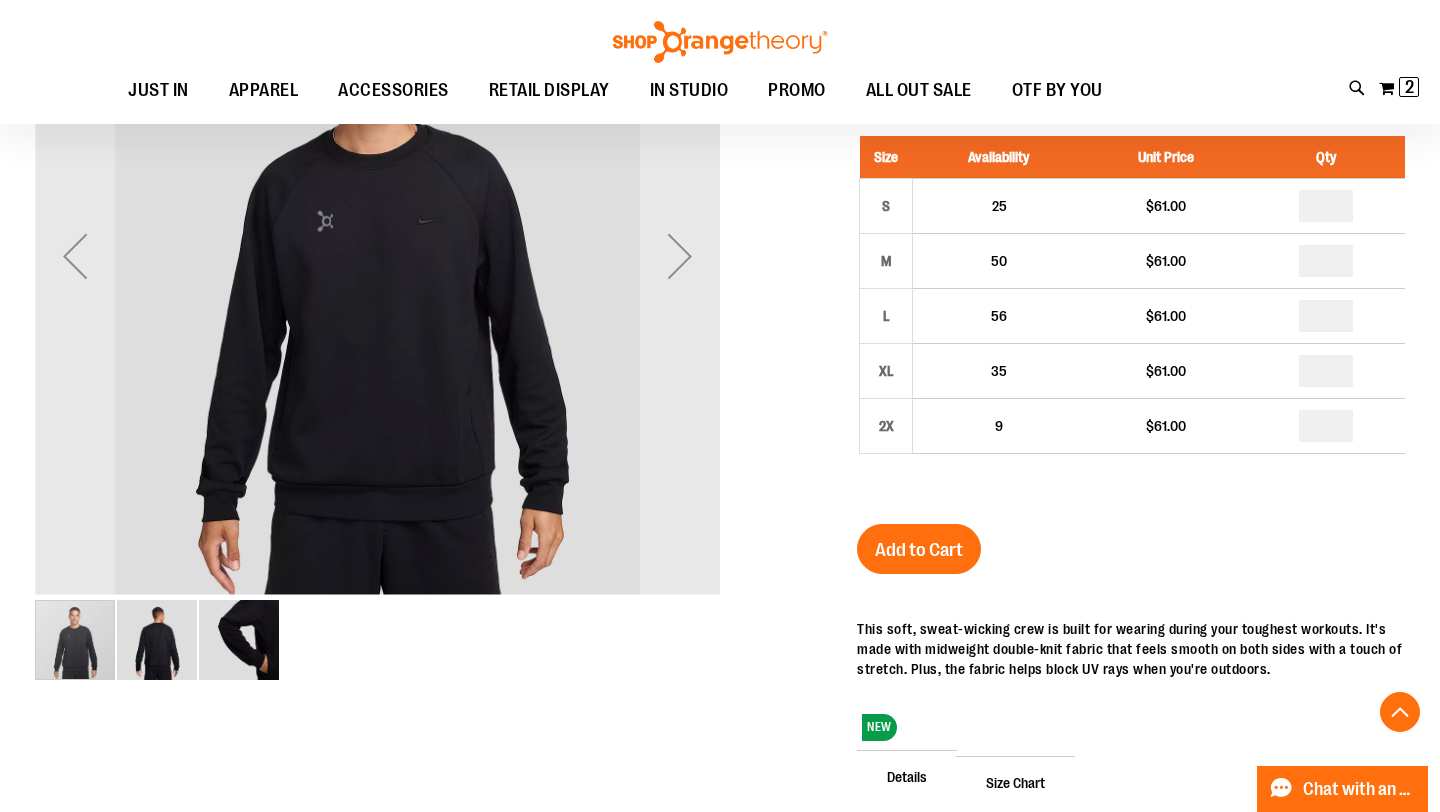 scroll, scrollTop: 370, scrollLeft: 0, axis: vertical 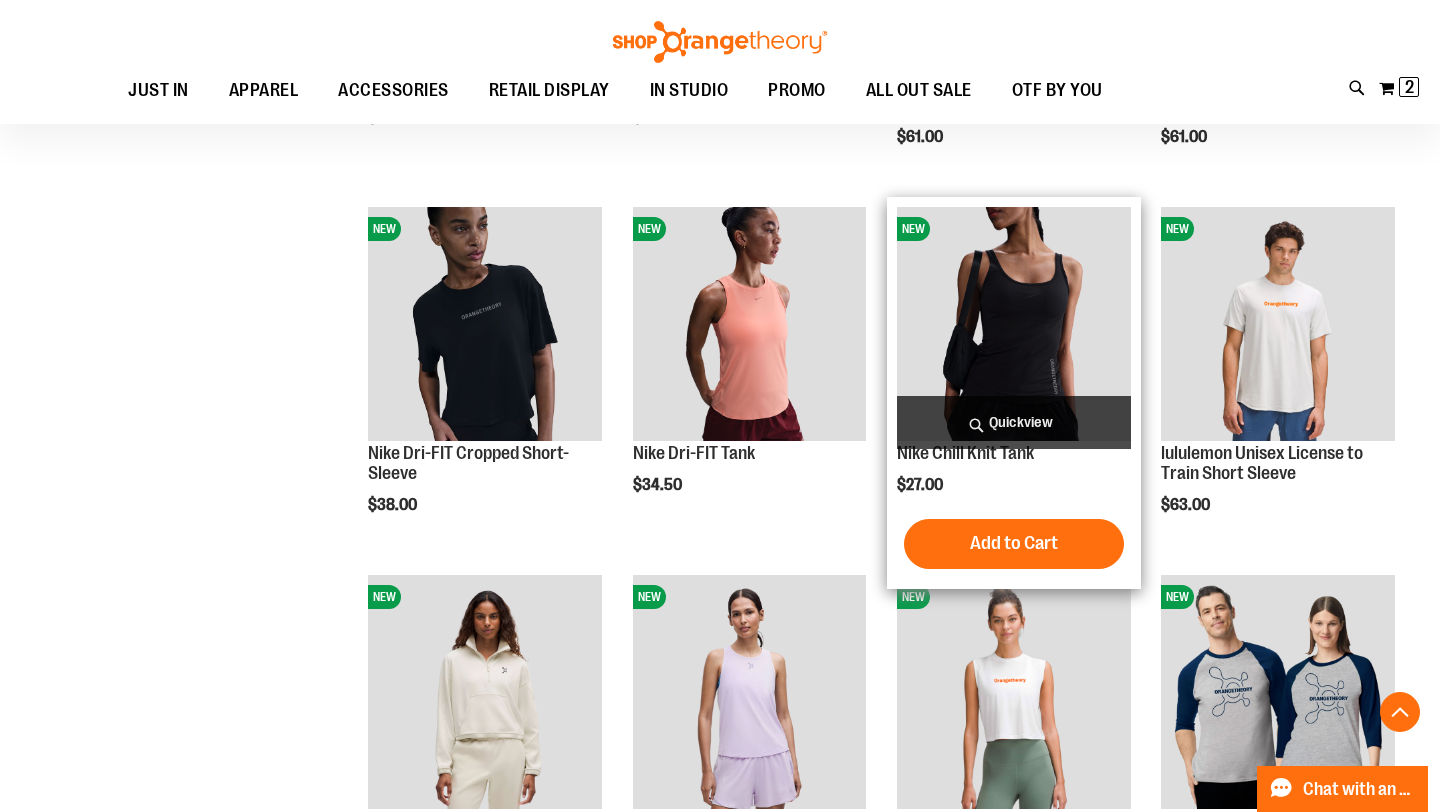 type on "**********" 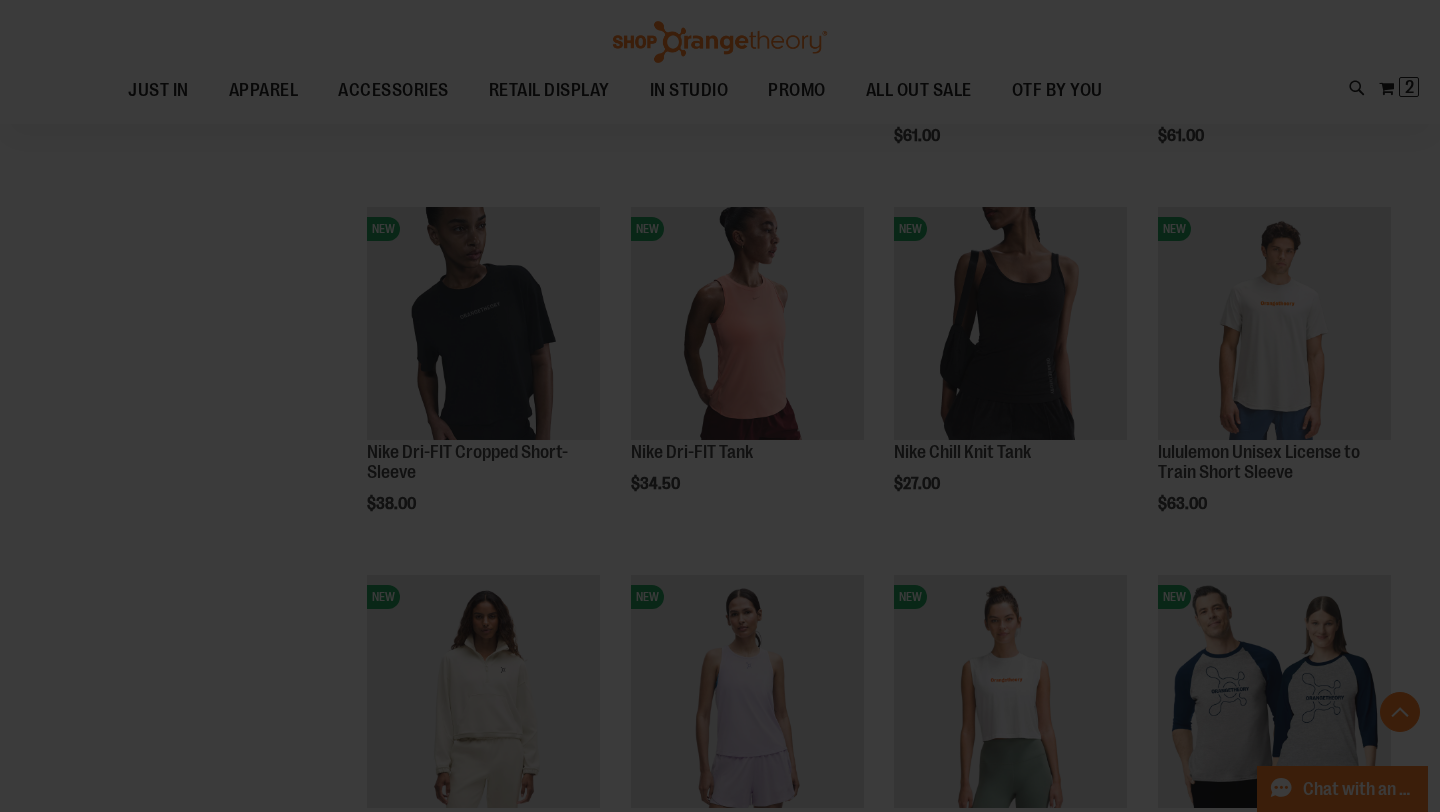 scroll, scrollTop: 0, scrollLeft: 0, axis: both 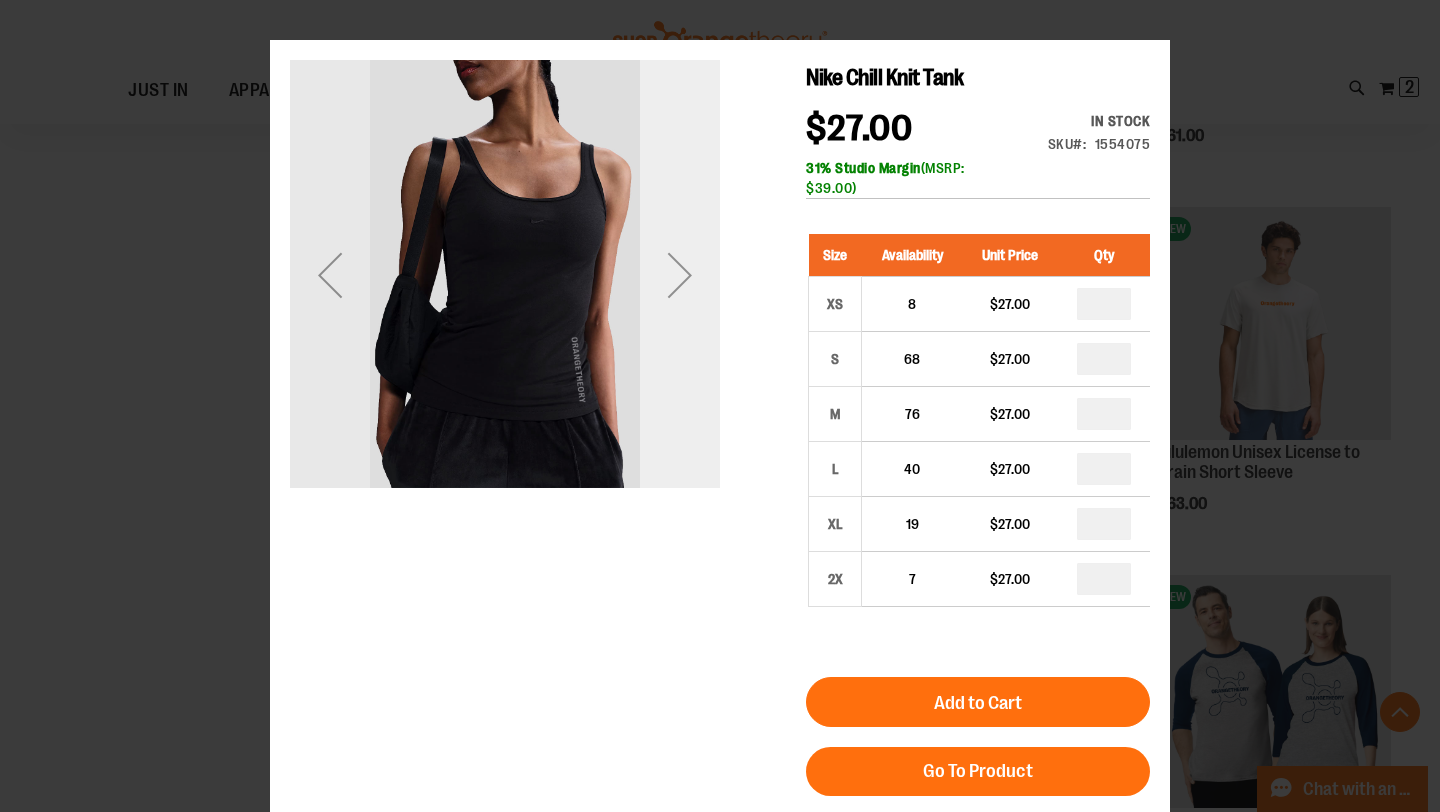 click at bounding box center (680, 275) 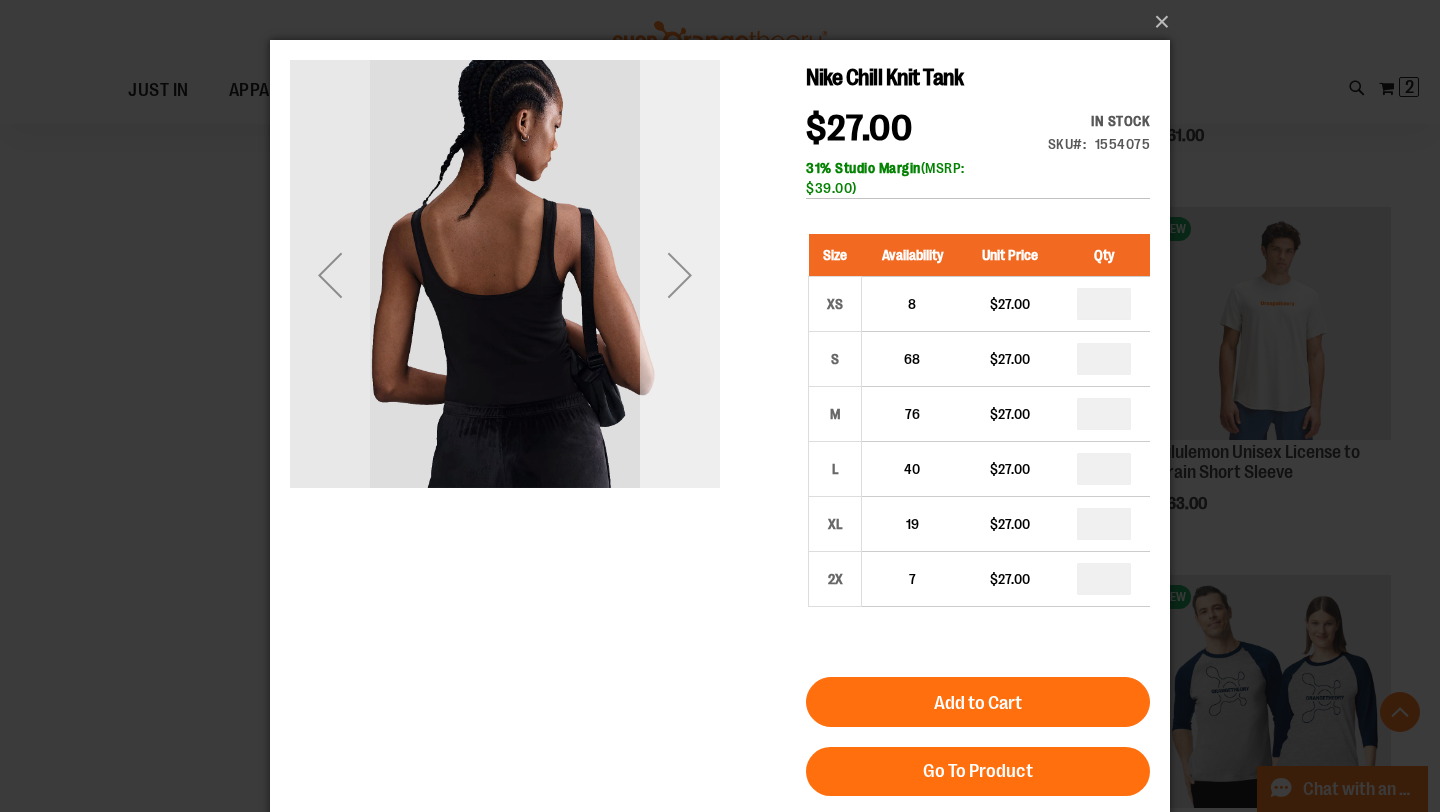 click at bounding box center (680, 275) 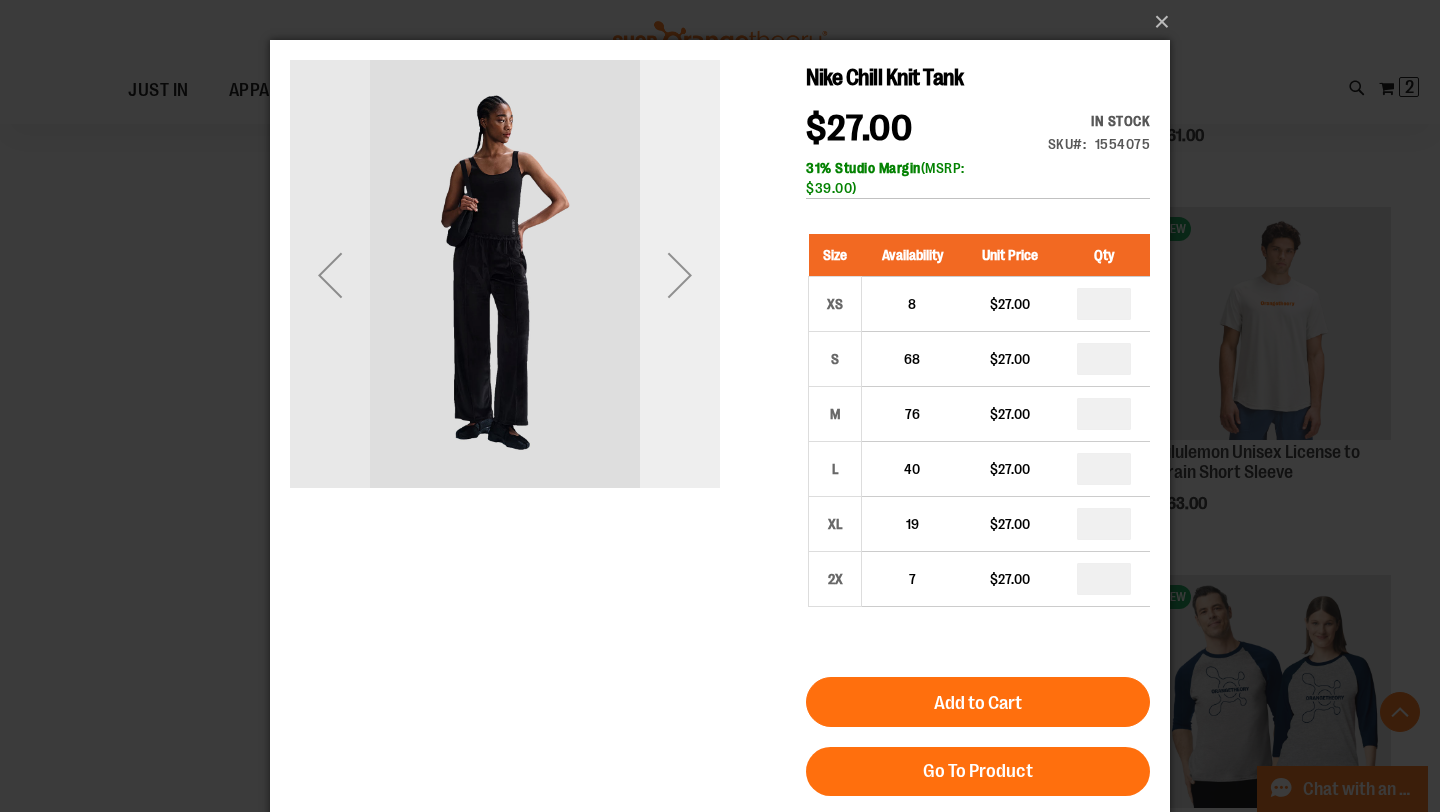 click at bounding box center [680, 275] 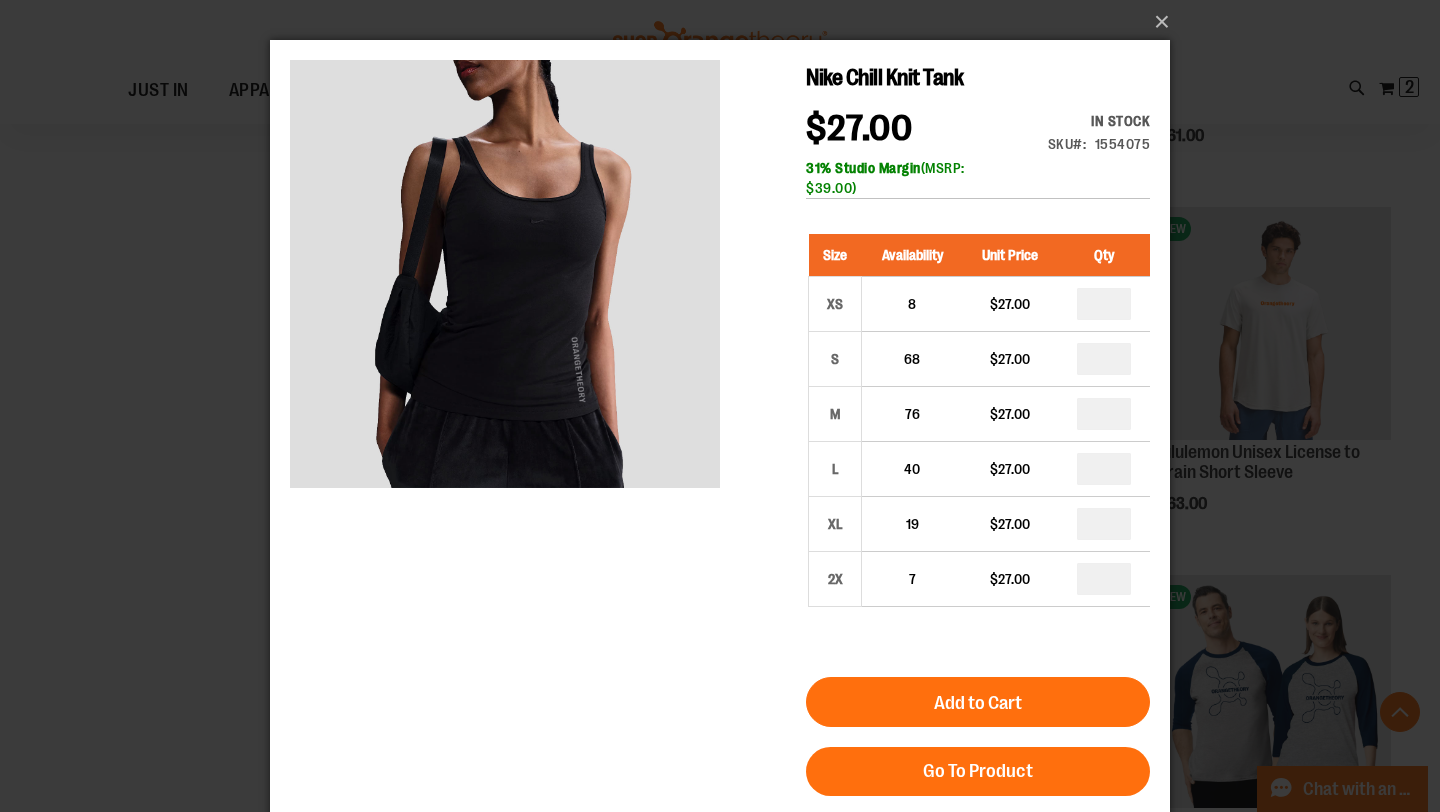 click on "×" at bounding box center (720, 406) 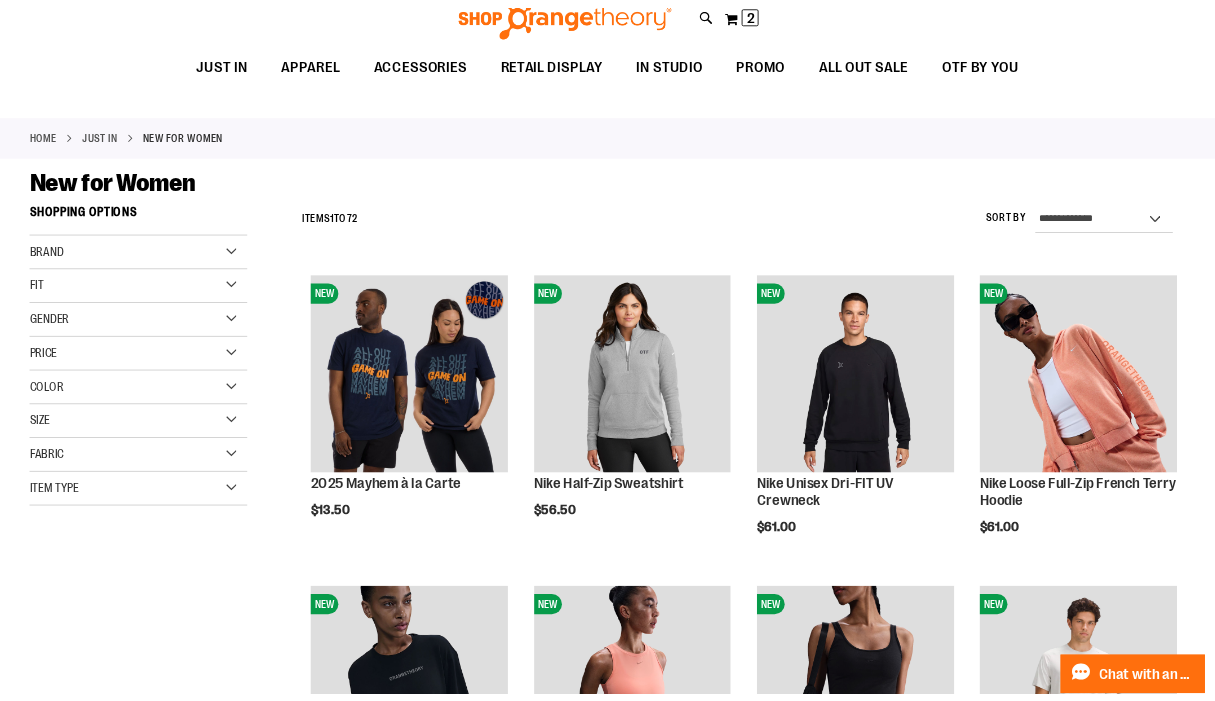 scroll, scrollTop: 0, scrollLeft: 0, axis: both 